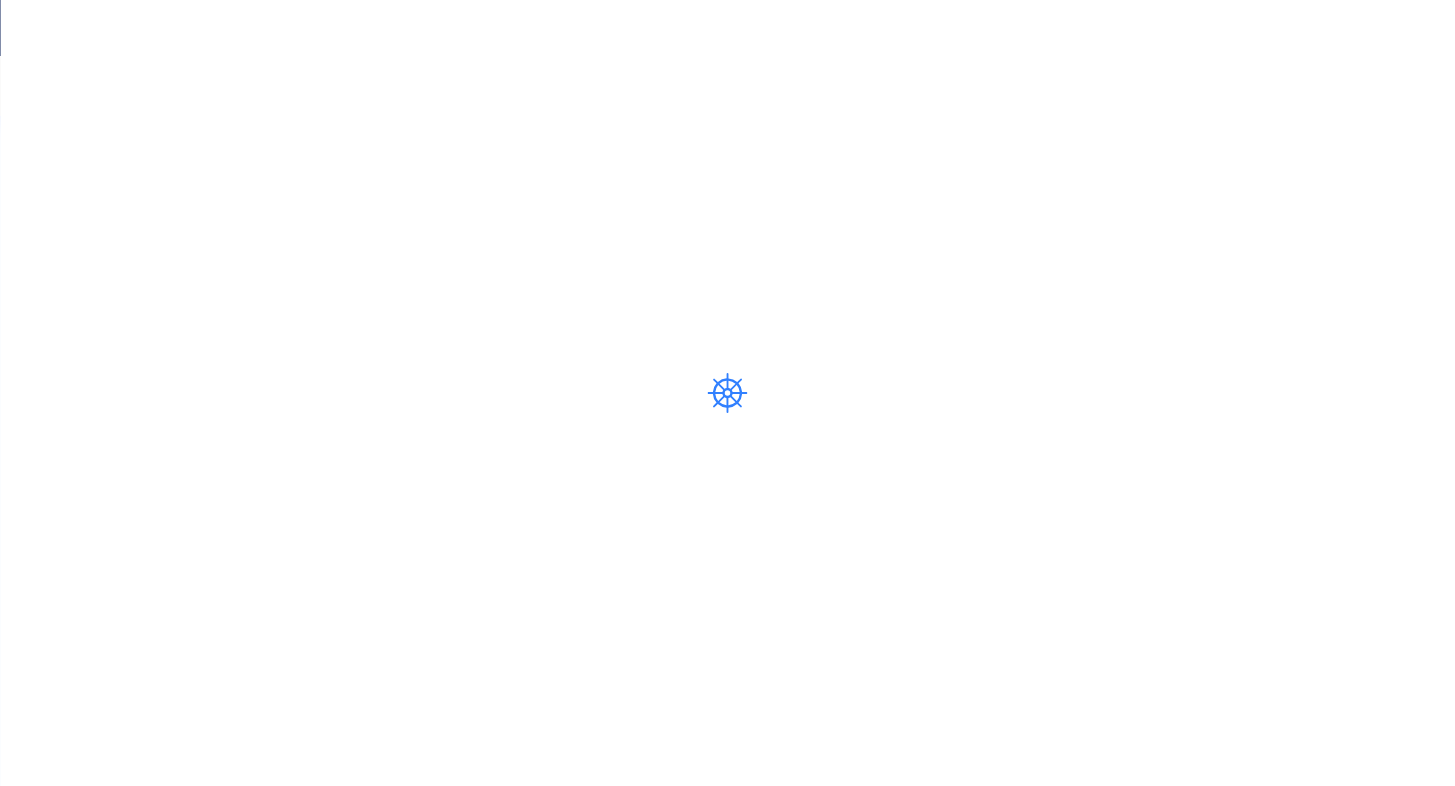 scroll, scrollTop: 0, scrollLeft: 0, axis: both 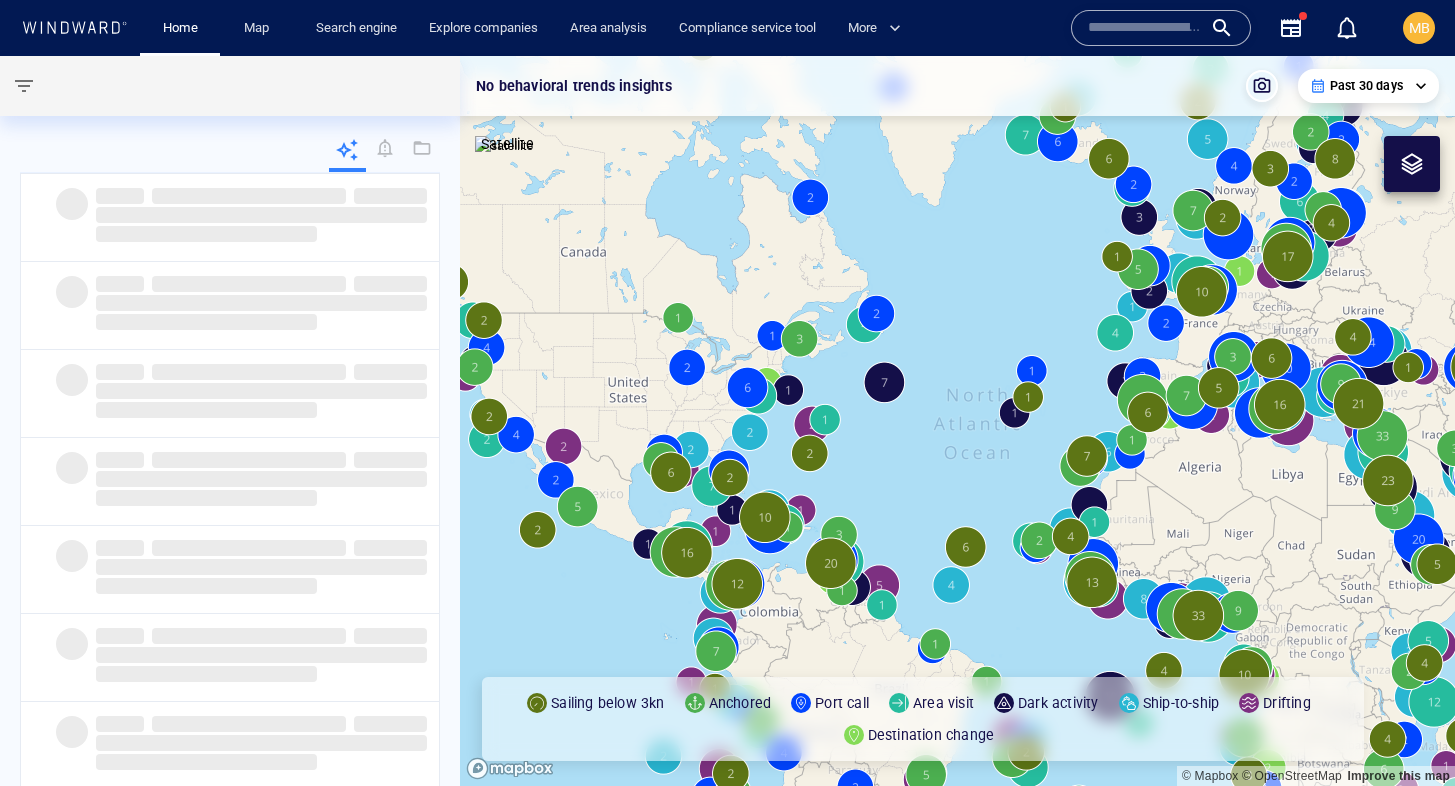 click at bounding box center (1145, 28) 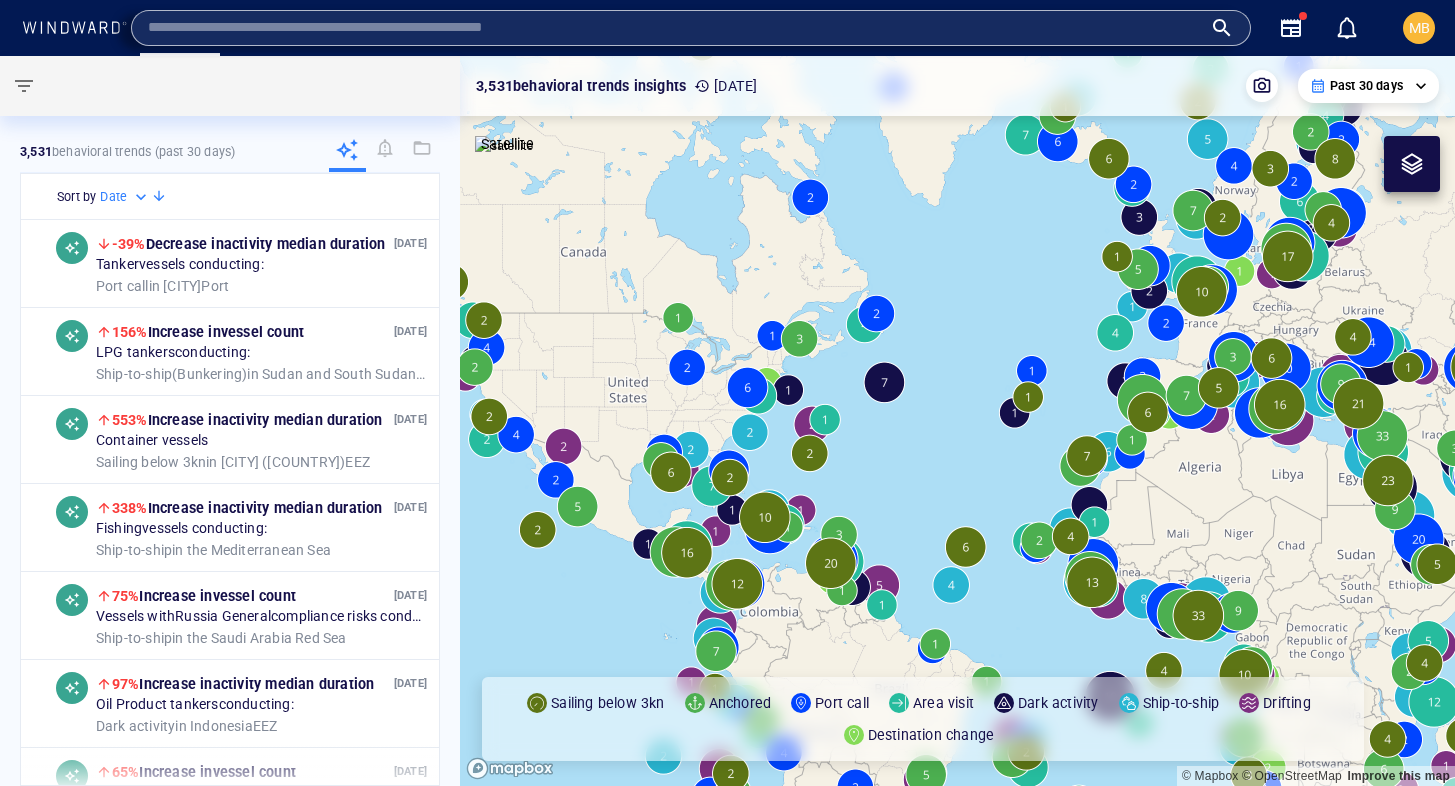 paste on "********" 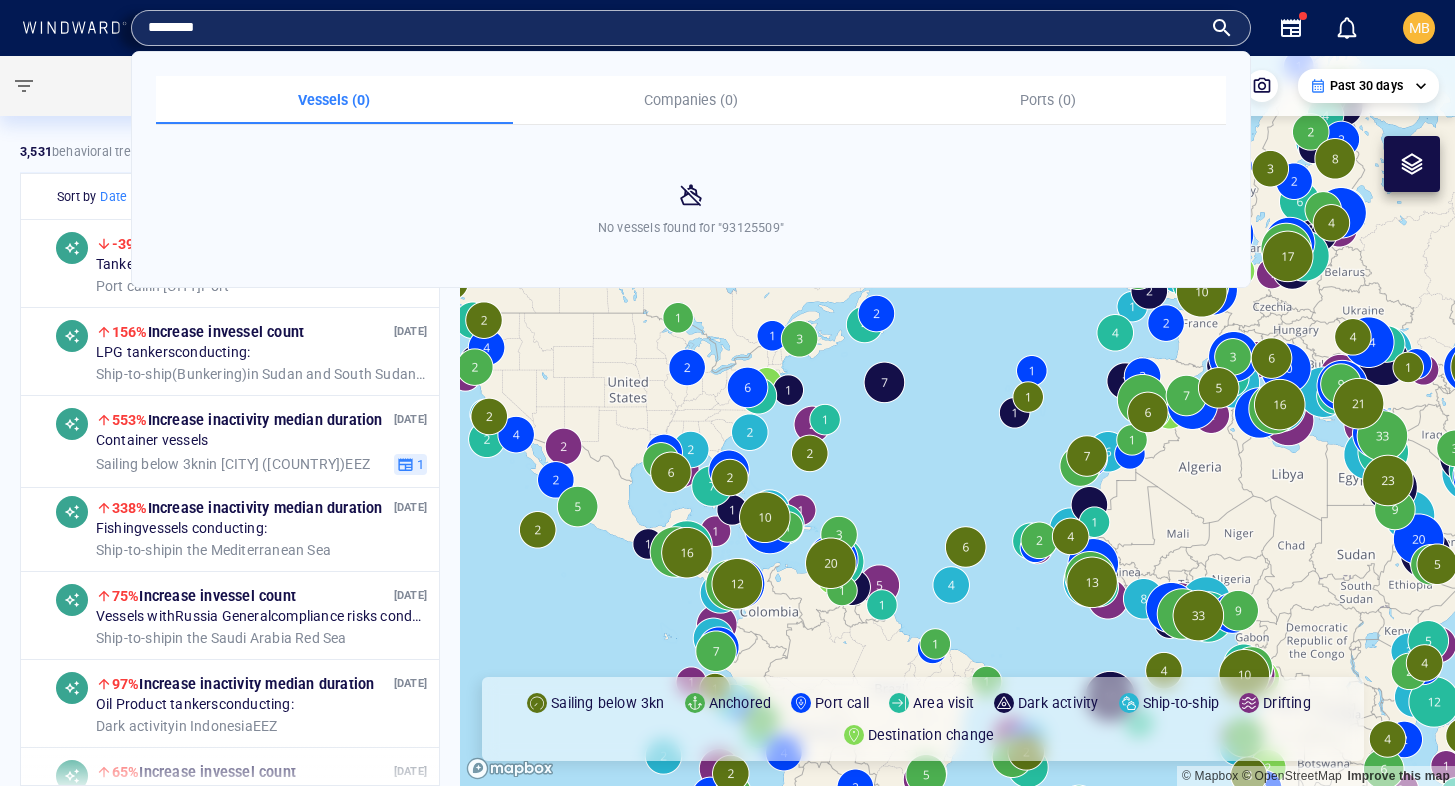 click on "********" at bounding box center [675, 28] 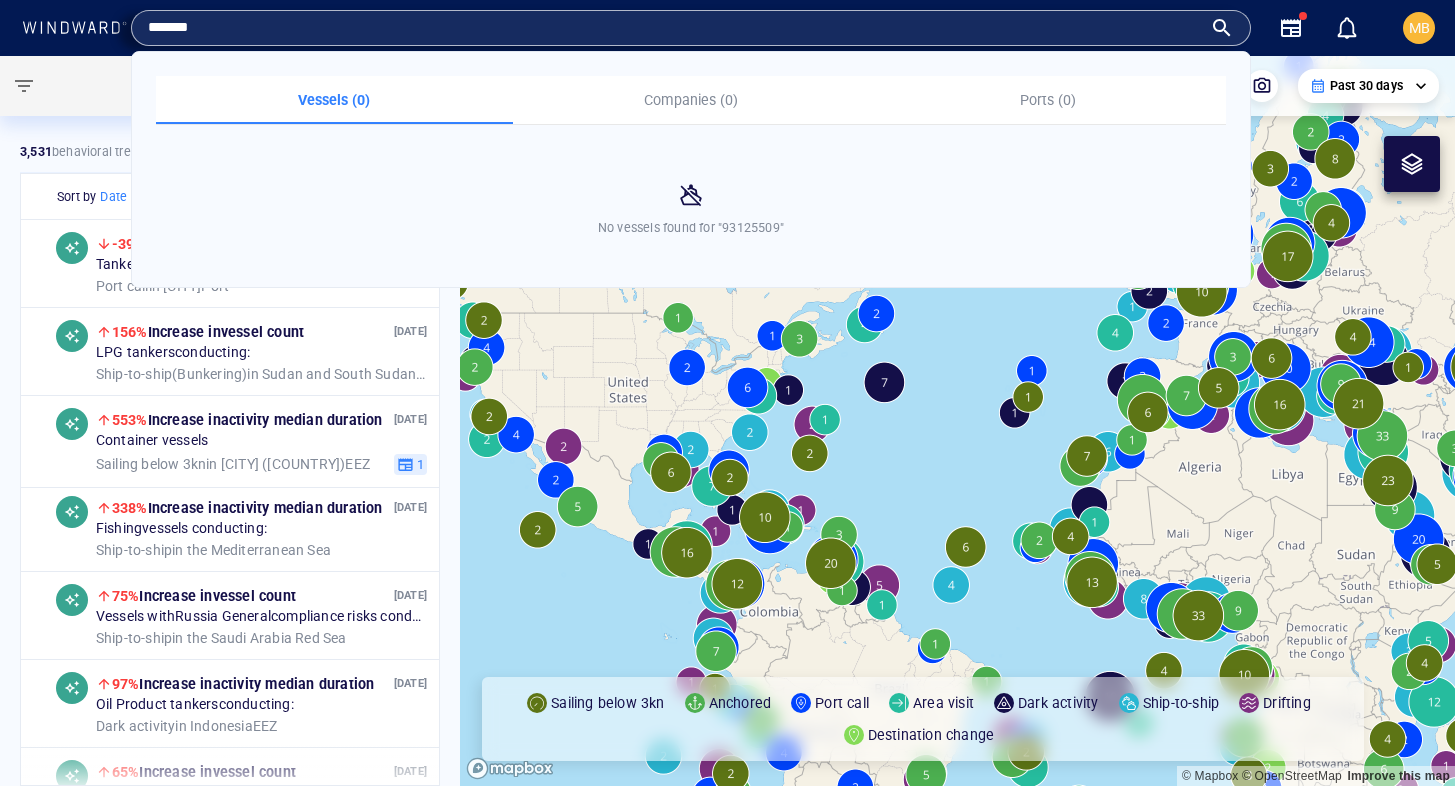 type on "*******" 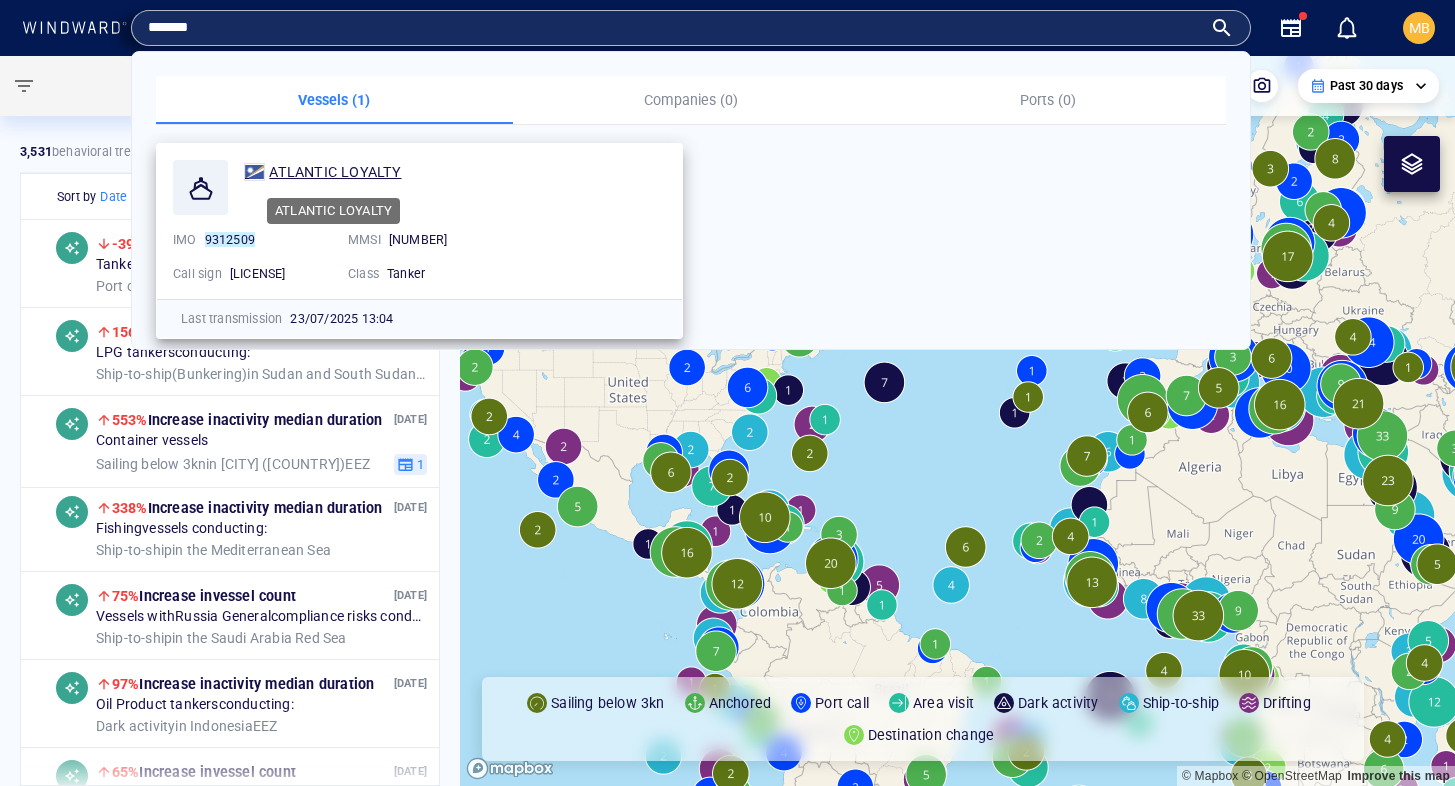click on "ATLANTIC LOYALTY" at bounding box center (335, 172) 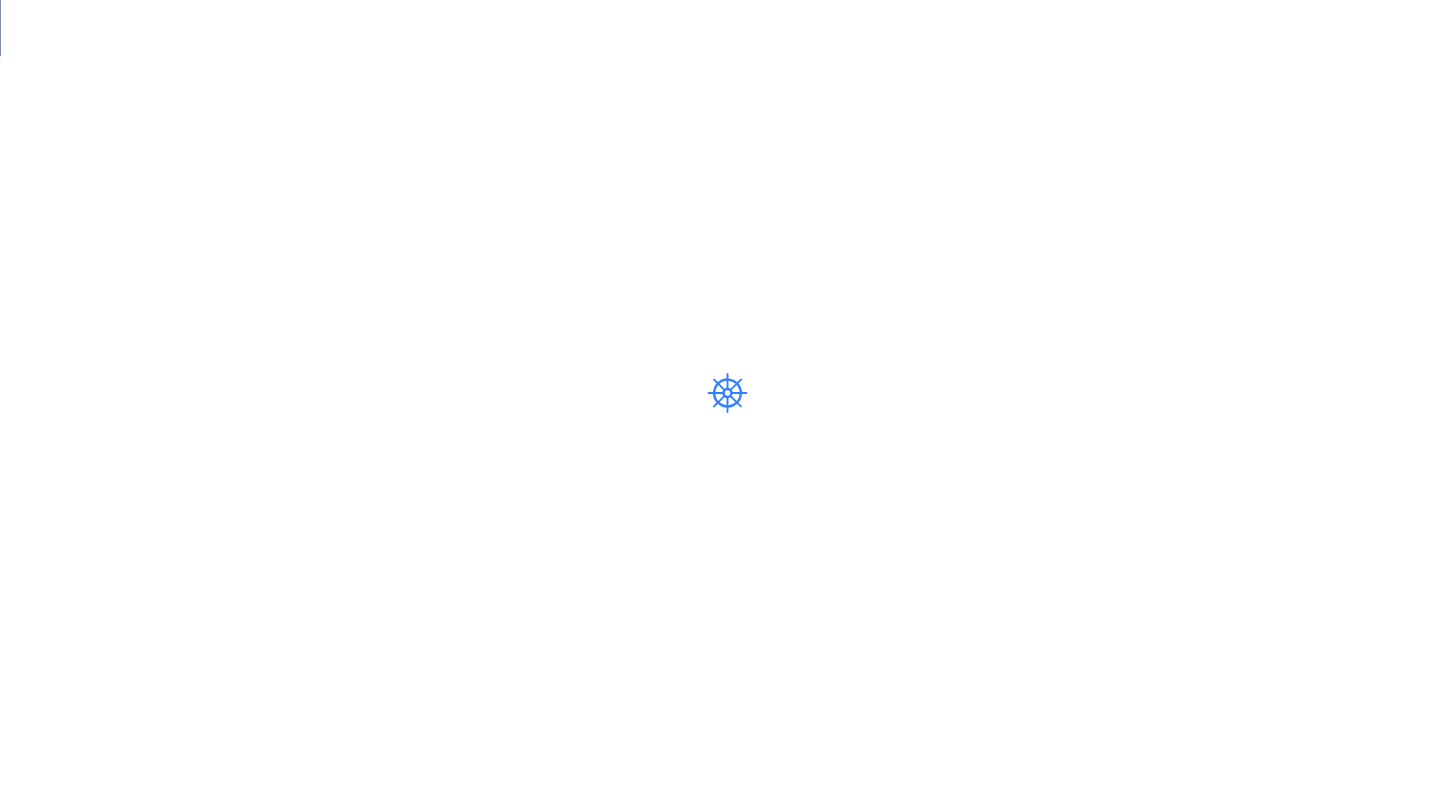 scroll, scrollTop: 0, scrollLeft: 0, axis: both 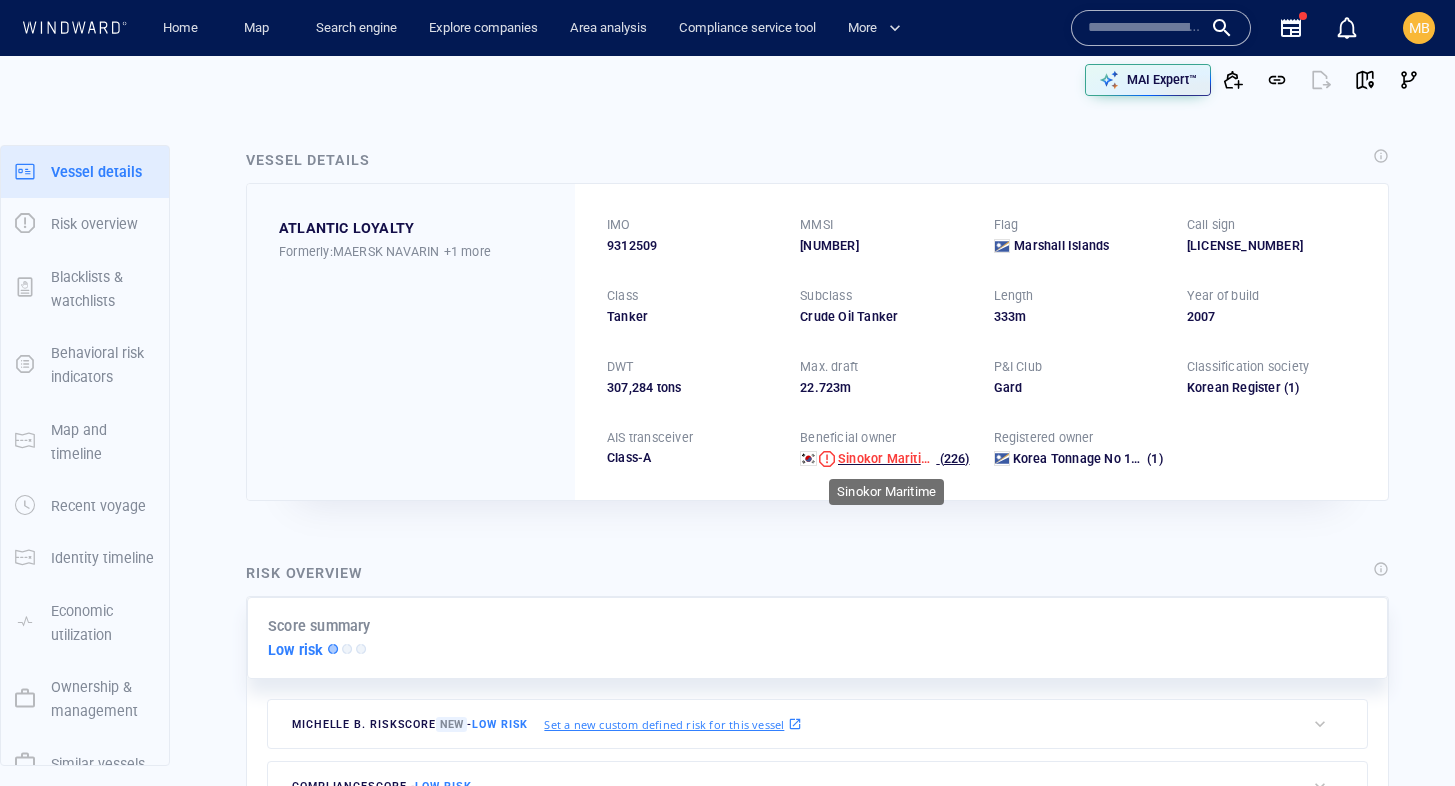 click on "Sinokor Maritime" at bounding box center [888, 458] 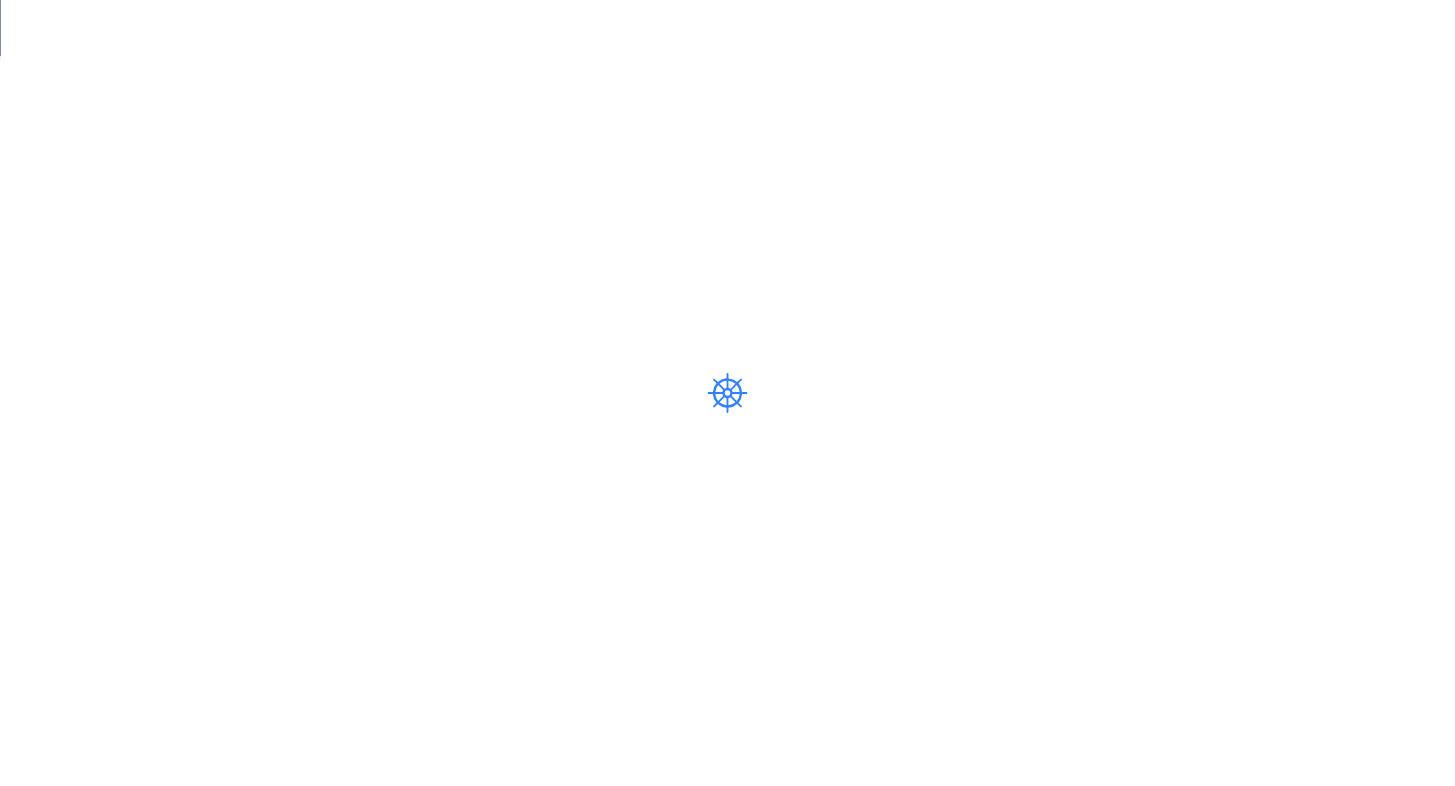 scroll, scrollTop: 0, scrollLeft: 0, axis: both 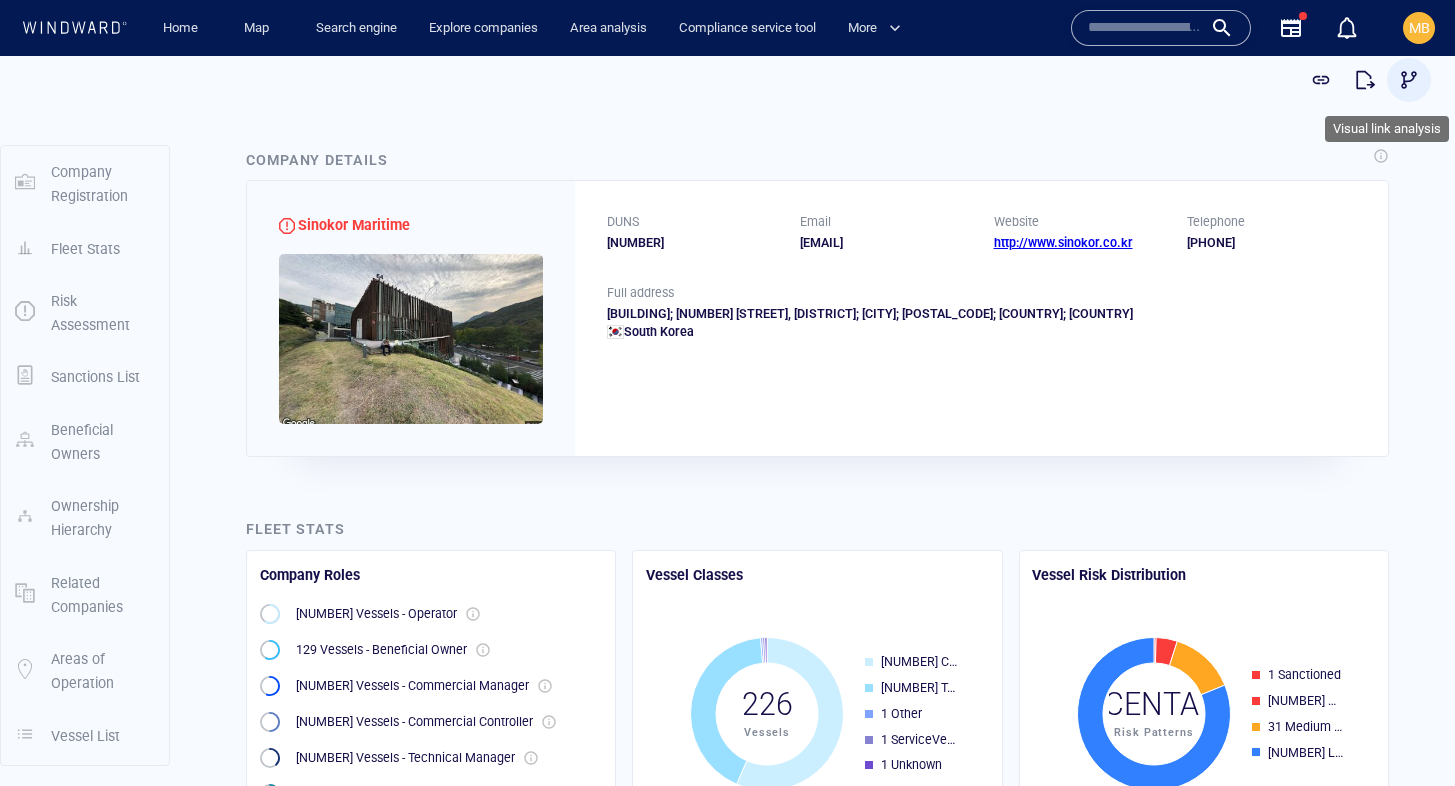 click at bounding box center (1409, 80) 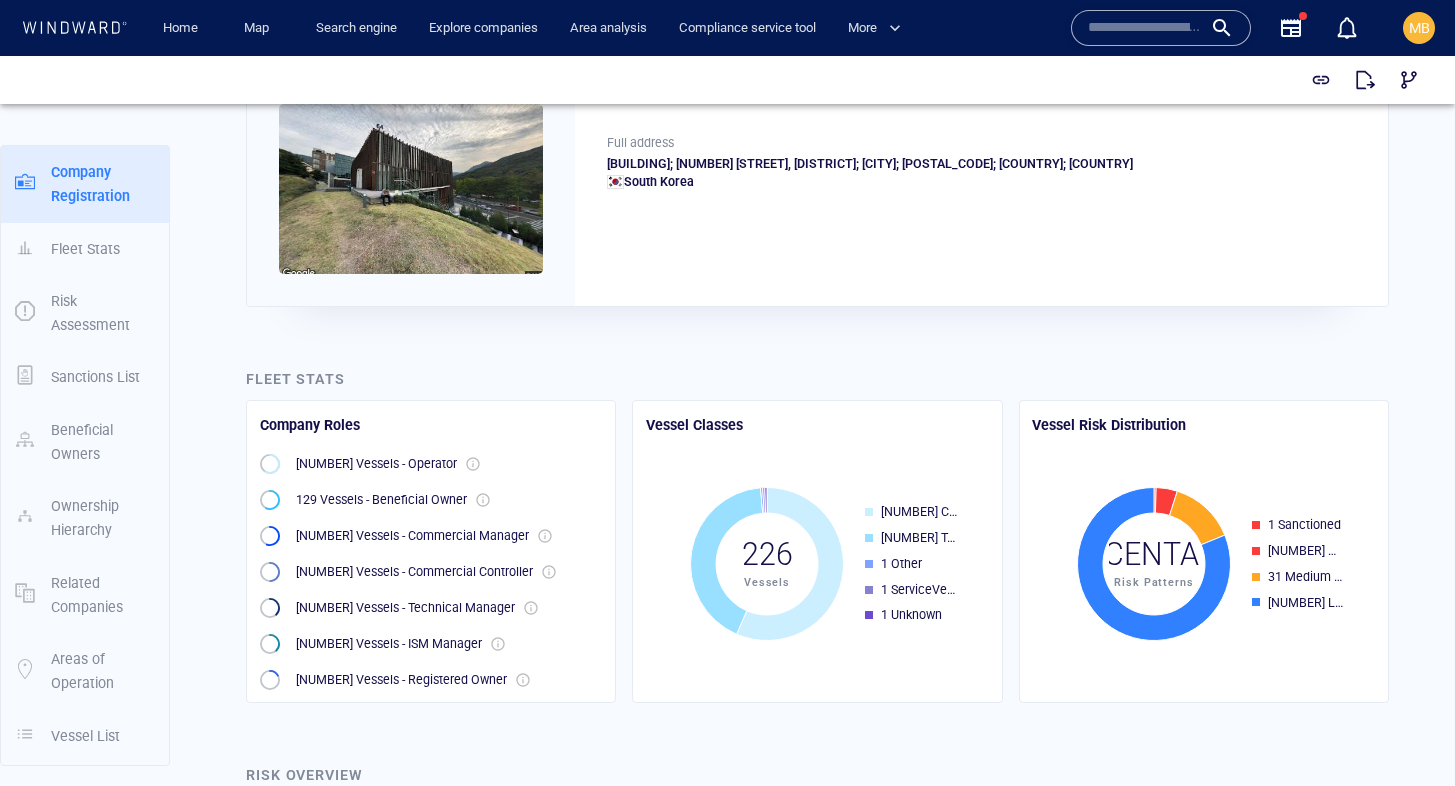 scroll, scrollTop: 454, scrollLeft: 0, axis: vertical 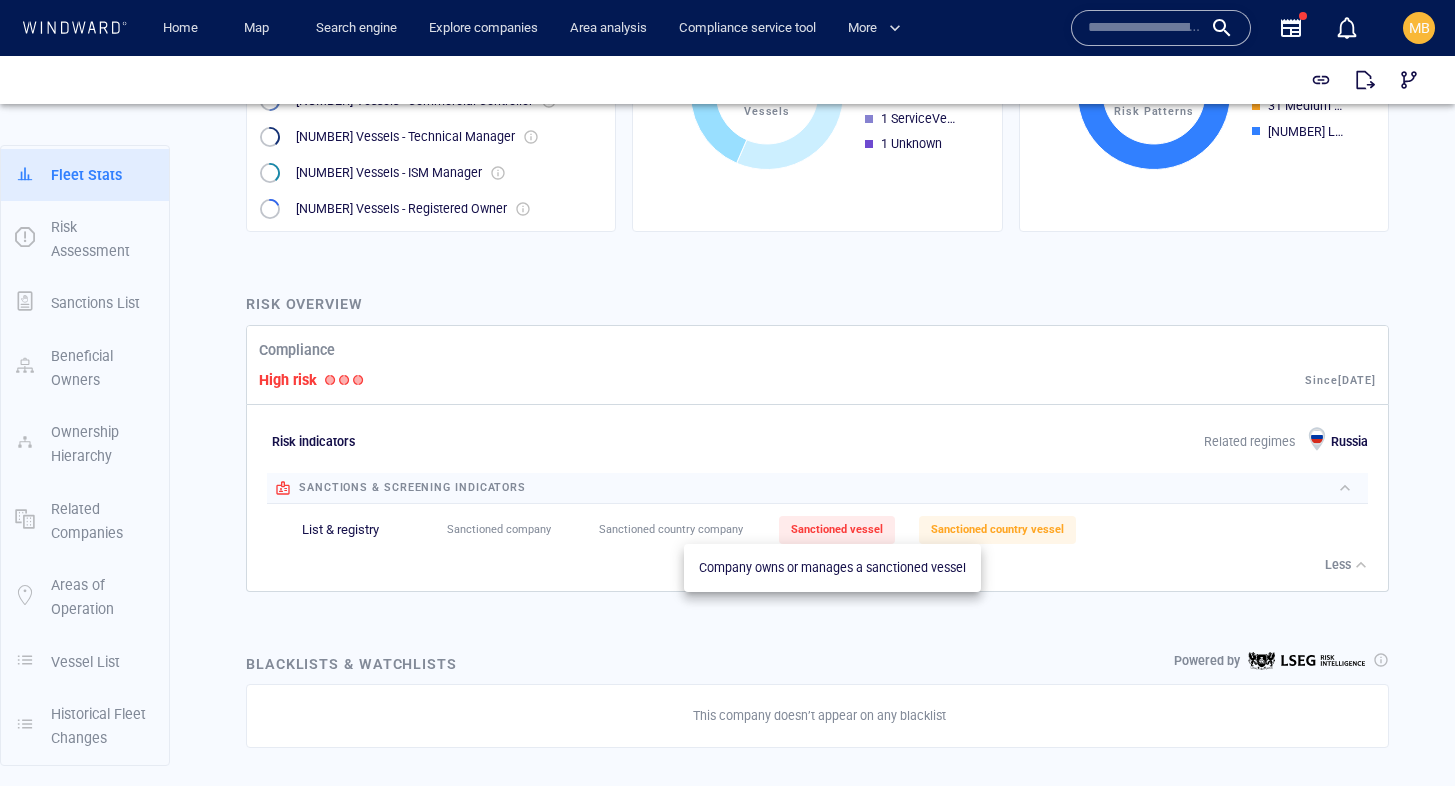 click on "Sanctioned vessel" at bounding box center [837, 529] 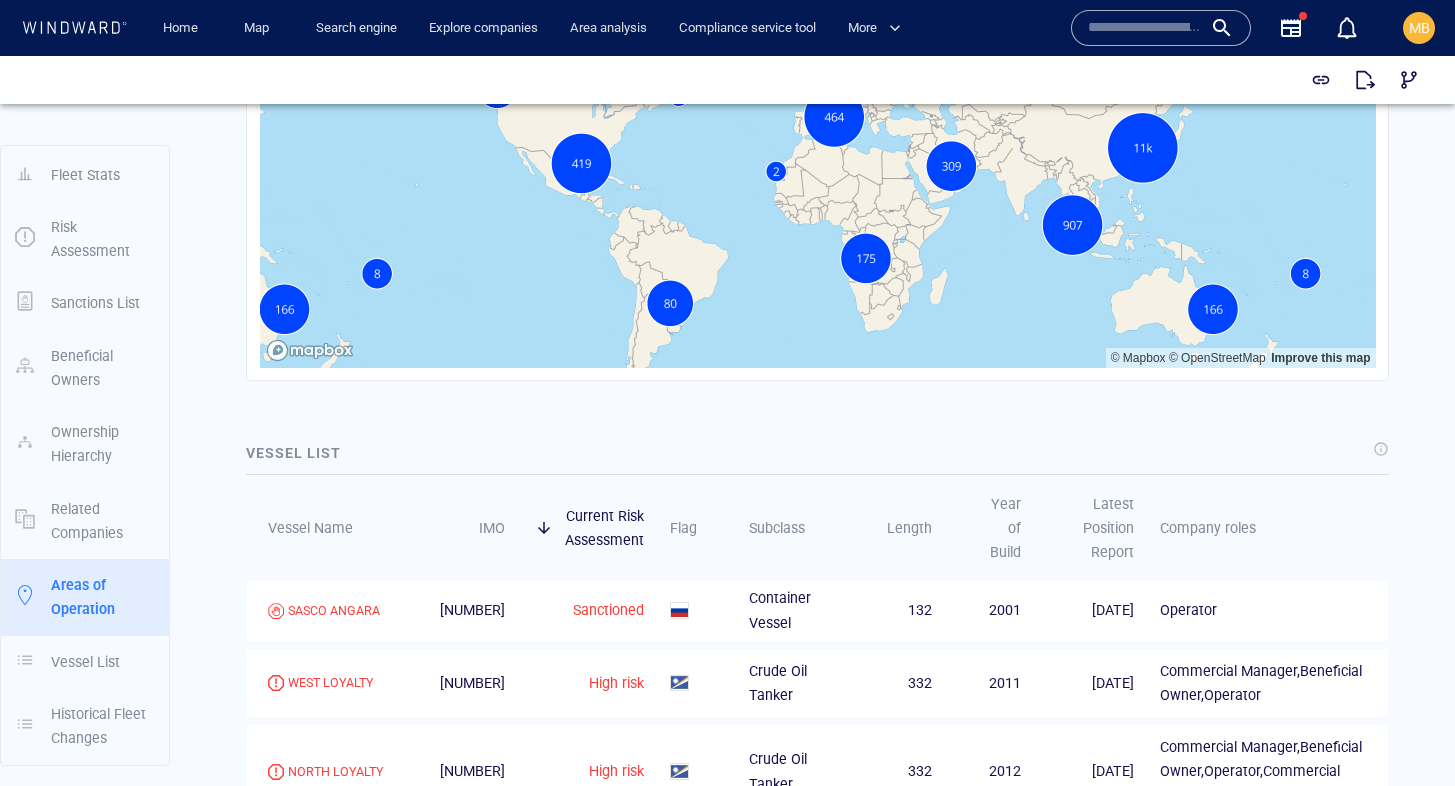 scroll, scrollTop: 2563, scrollLeft: 0, axis: vertical 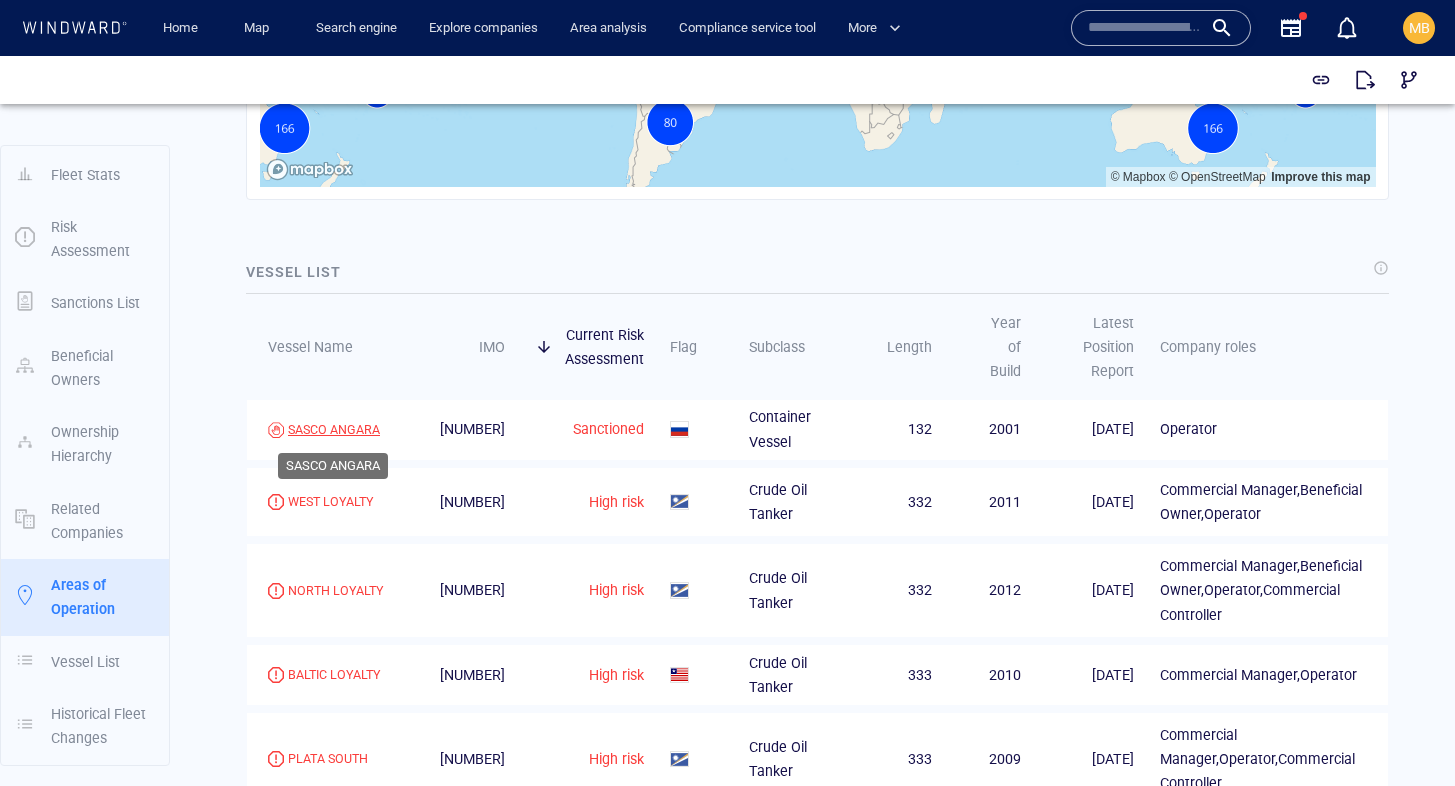 click on "SASCO ANGARA" at bounding box center (334, 430) 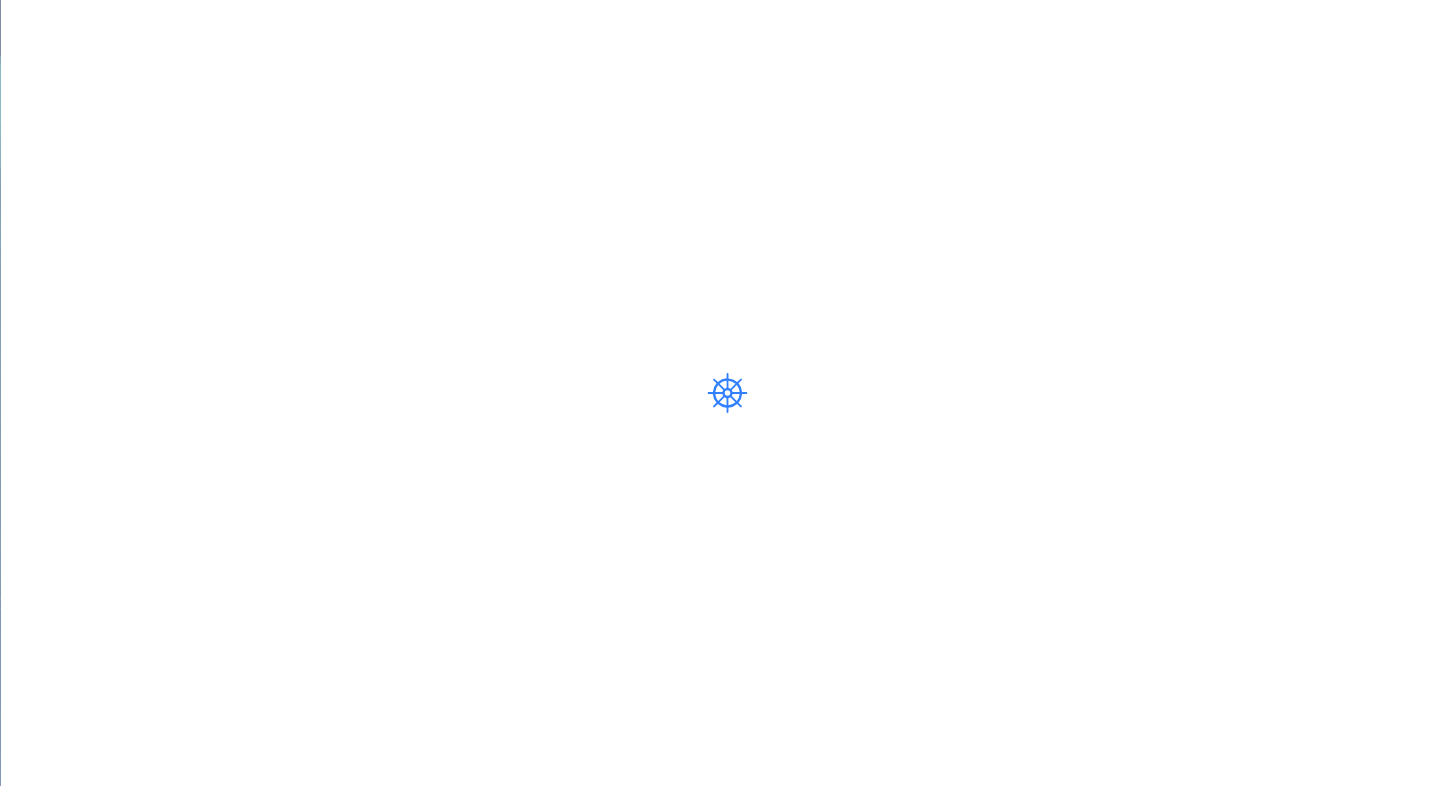 scroll, scrollTop: 0, scrollLeft: 0, axis: both 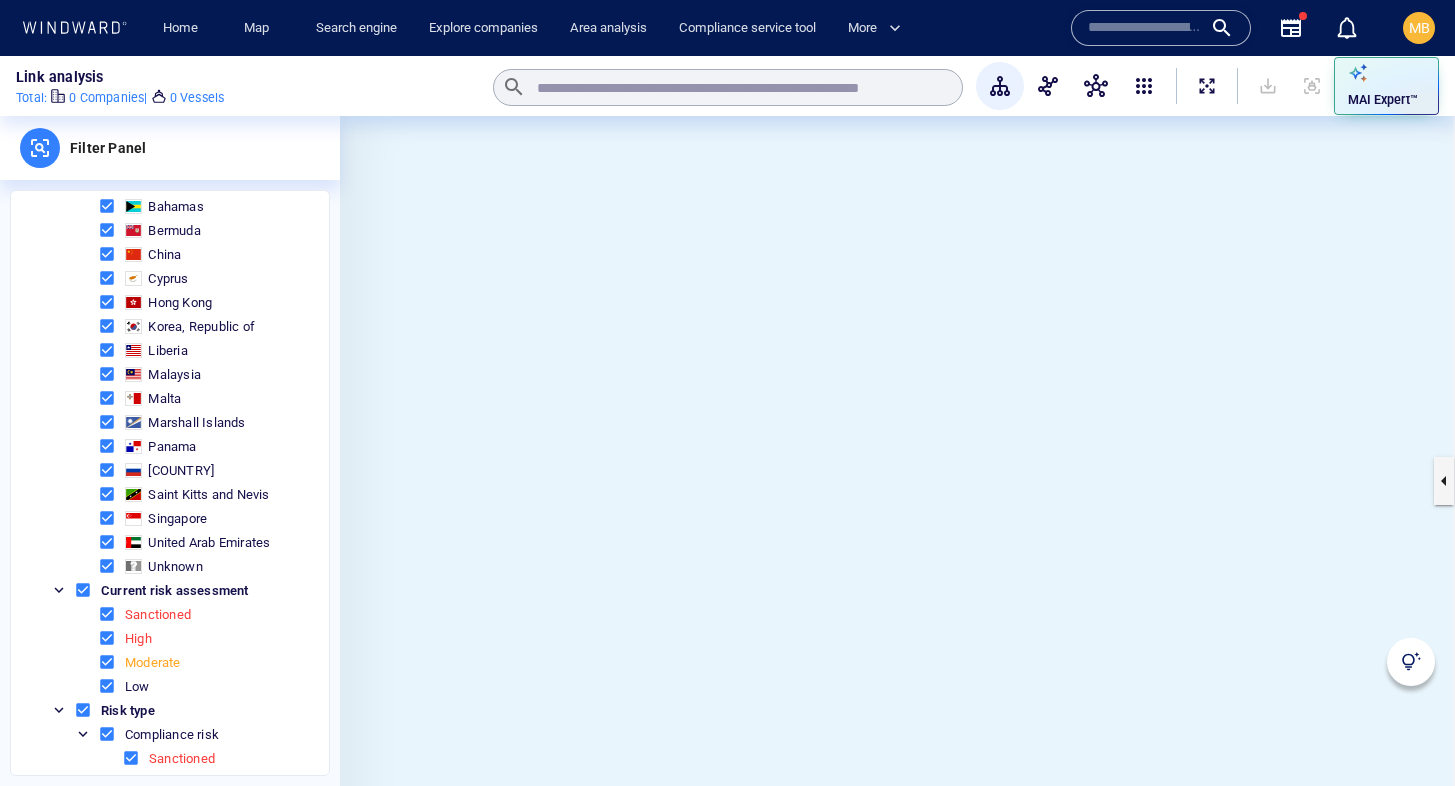 click at bounding box center (107, 686) 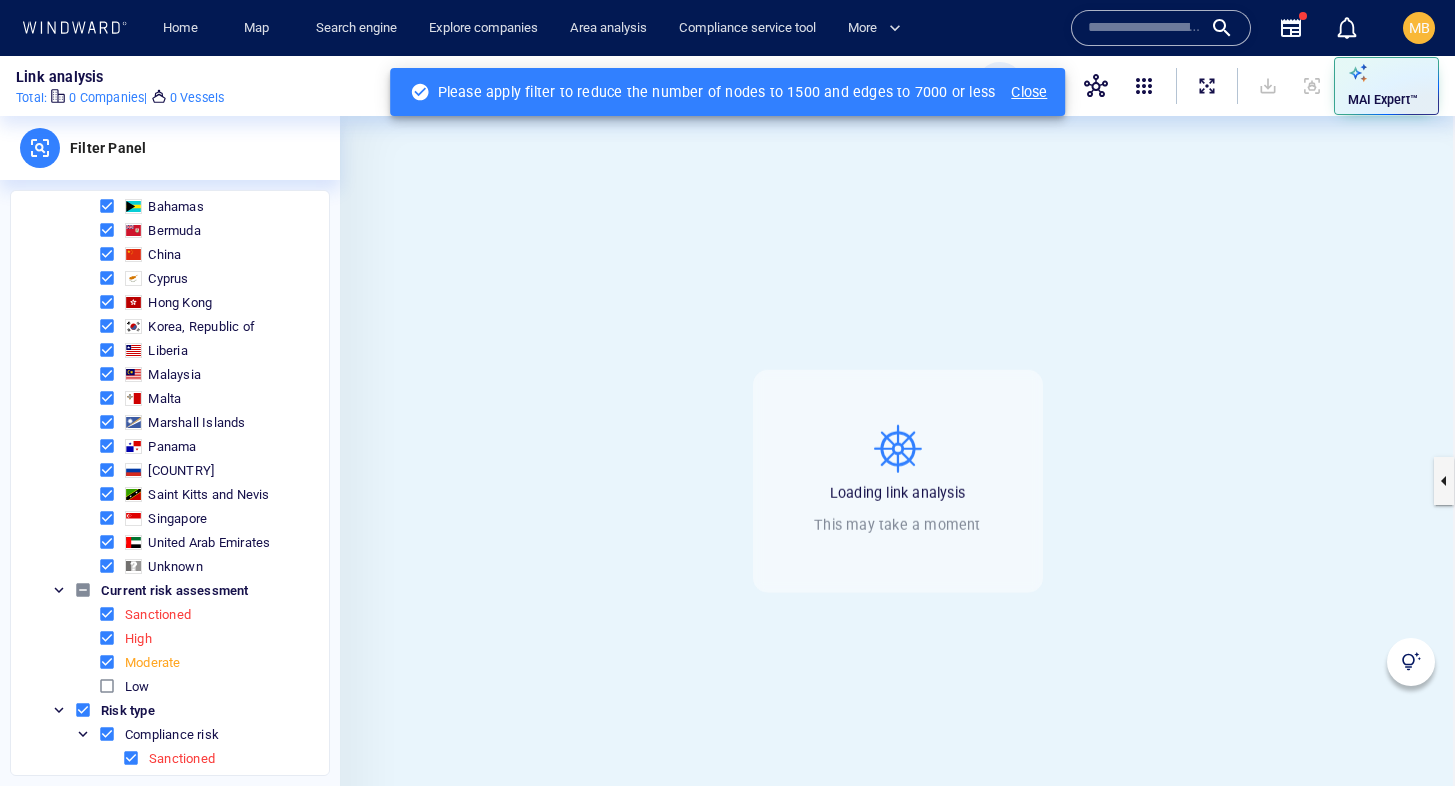 click at bounding box center (107, 662) 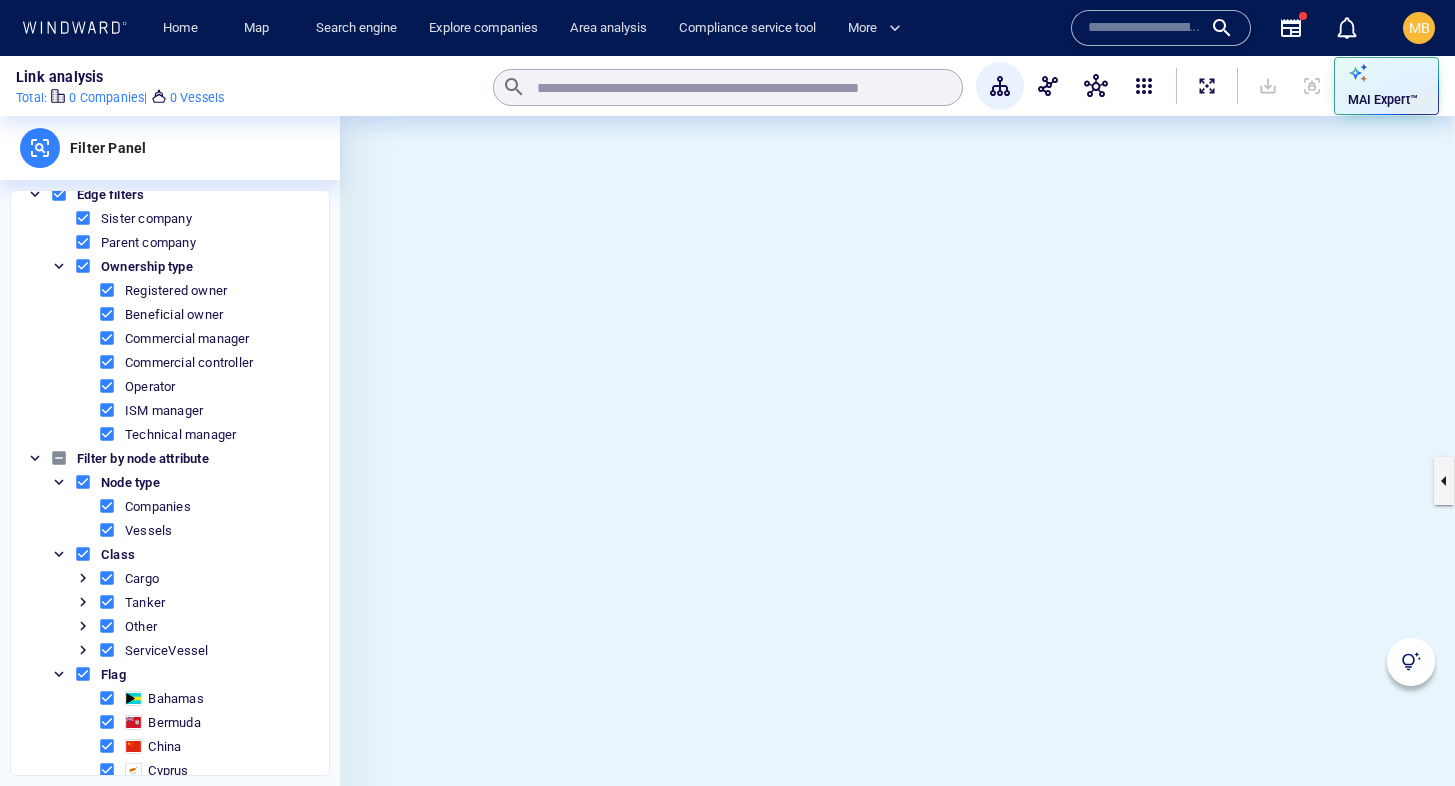 scroll, scrollTop: 0, scrollLeft: 0, axis: both 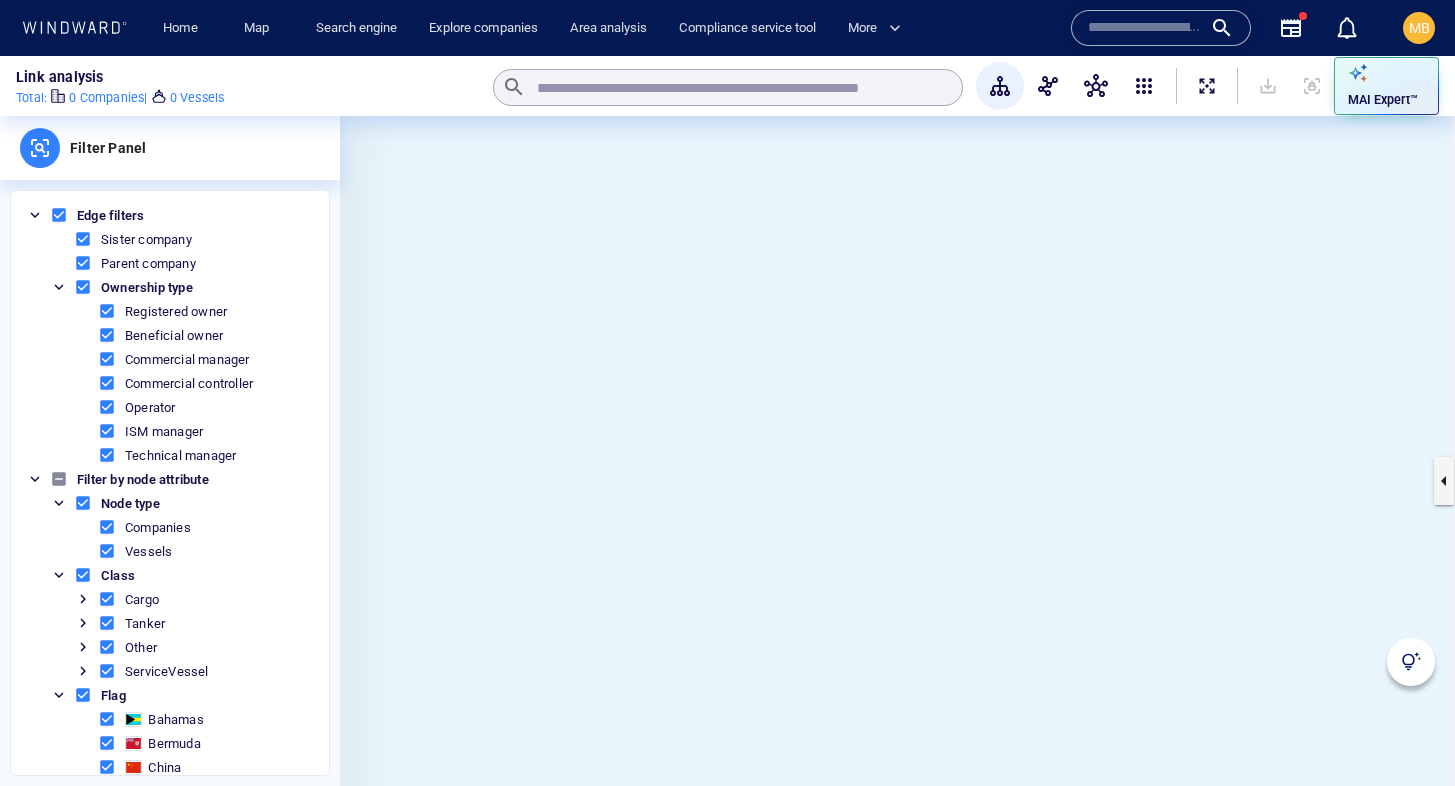 click at bounding box center [107, 527] 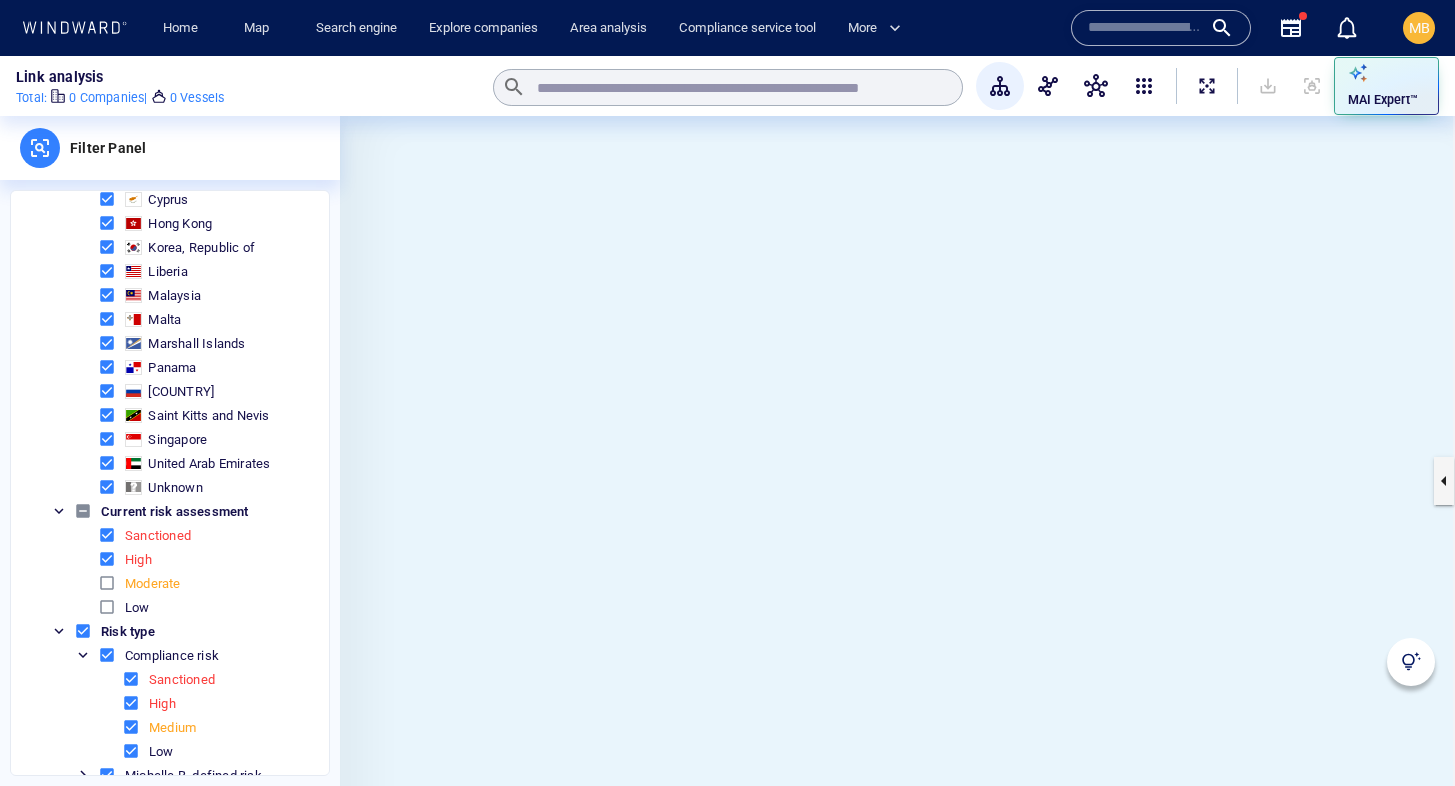 scroll, scrollTop: 616, scrollLeft: 0, axis: vertical 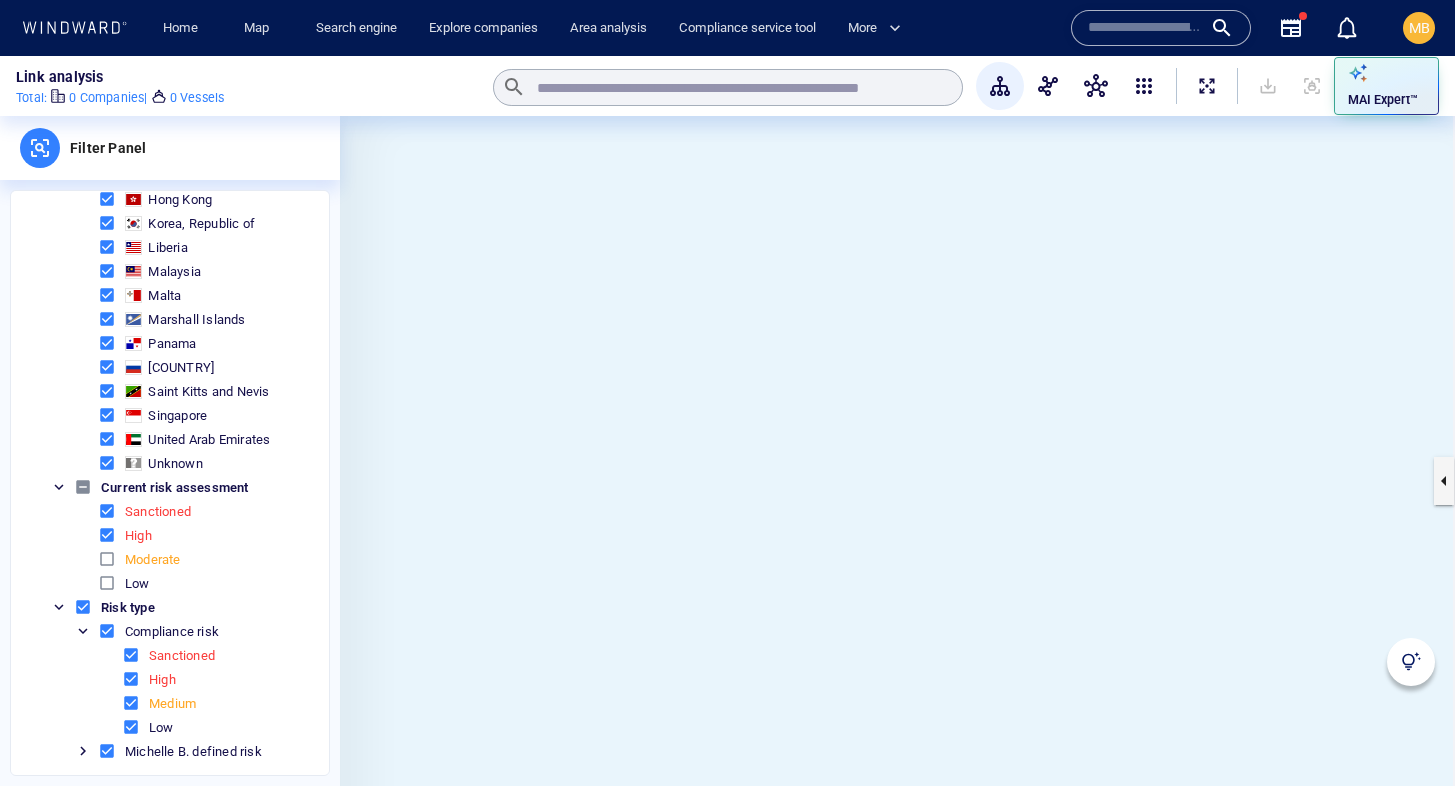 click at bounding box center (107, 535) 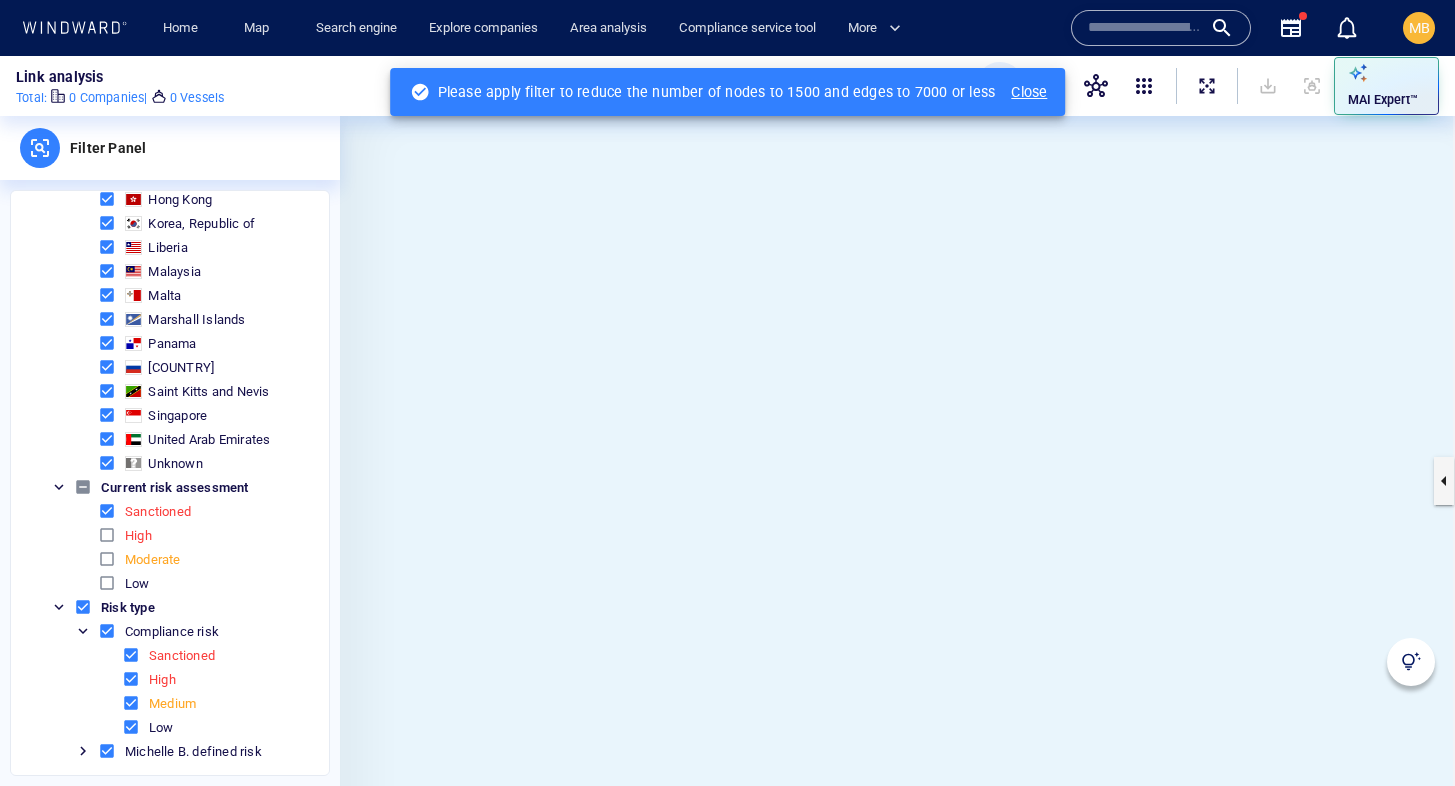click at bounding box center [131, 703] 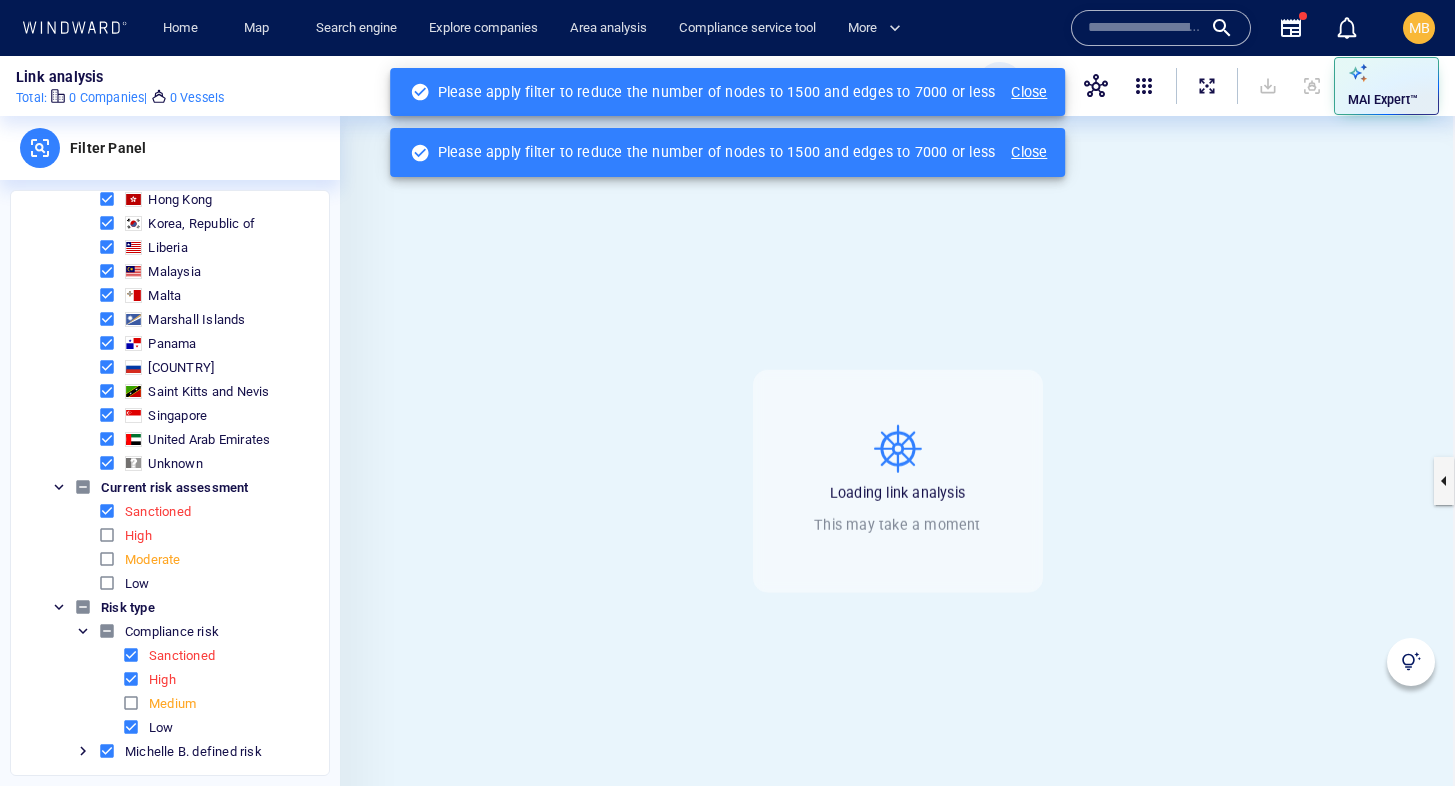 click at bounding box center [131, 727] 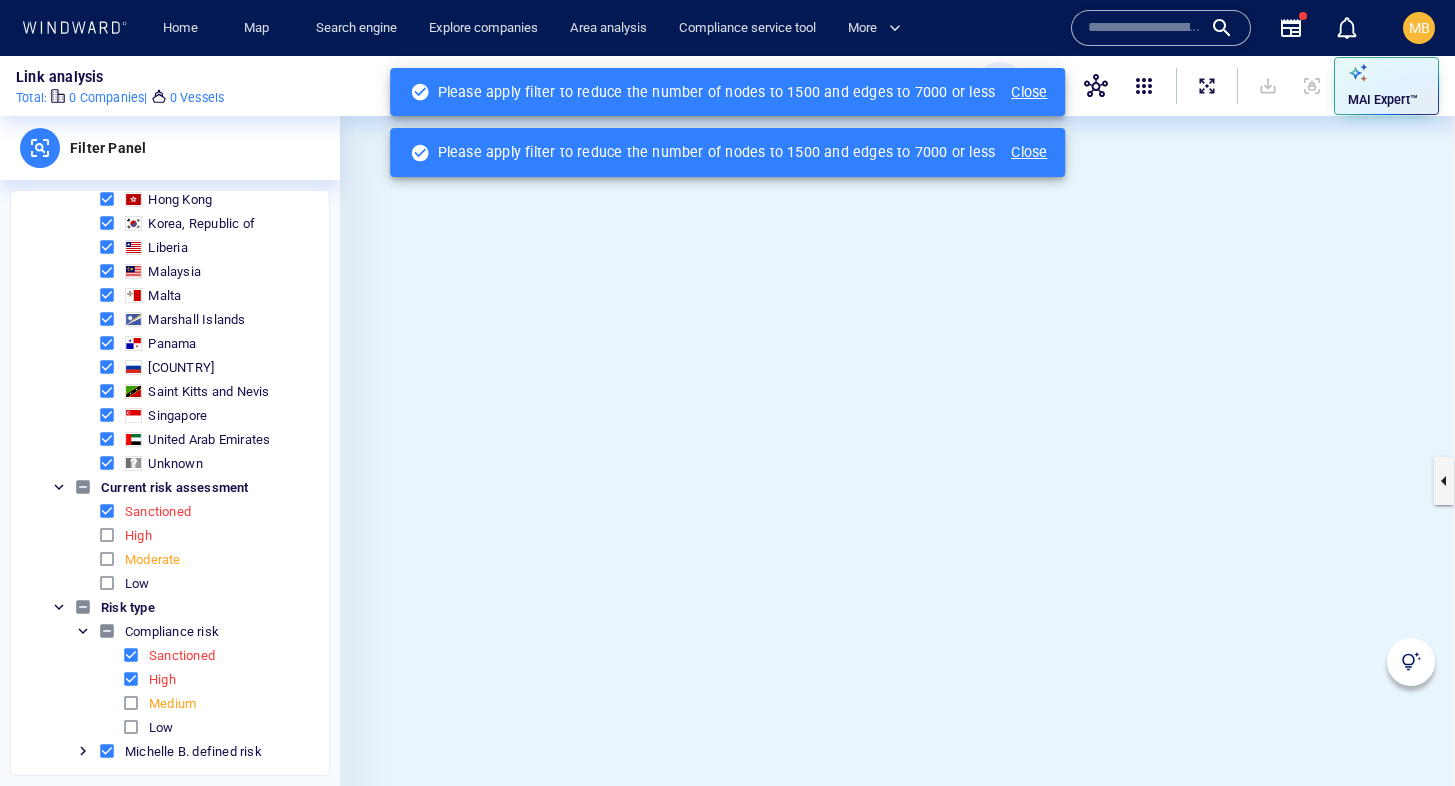 click at bounding box center [107, 751] 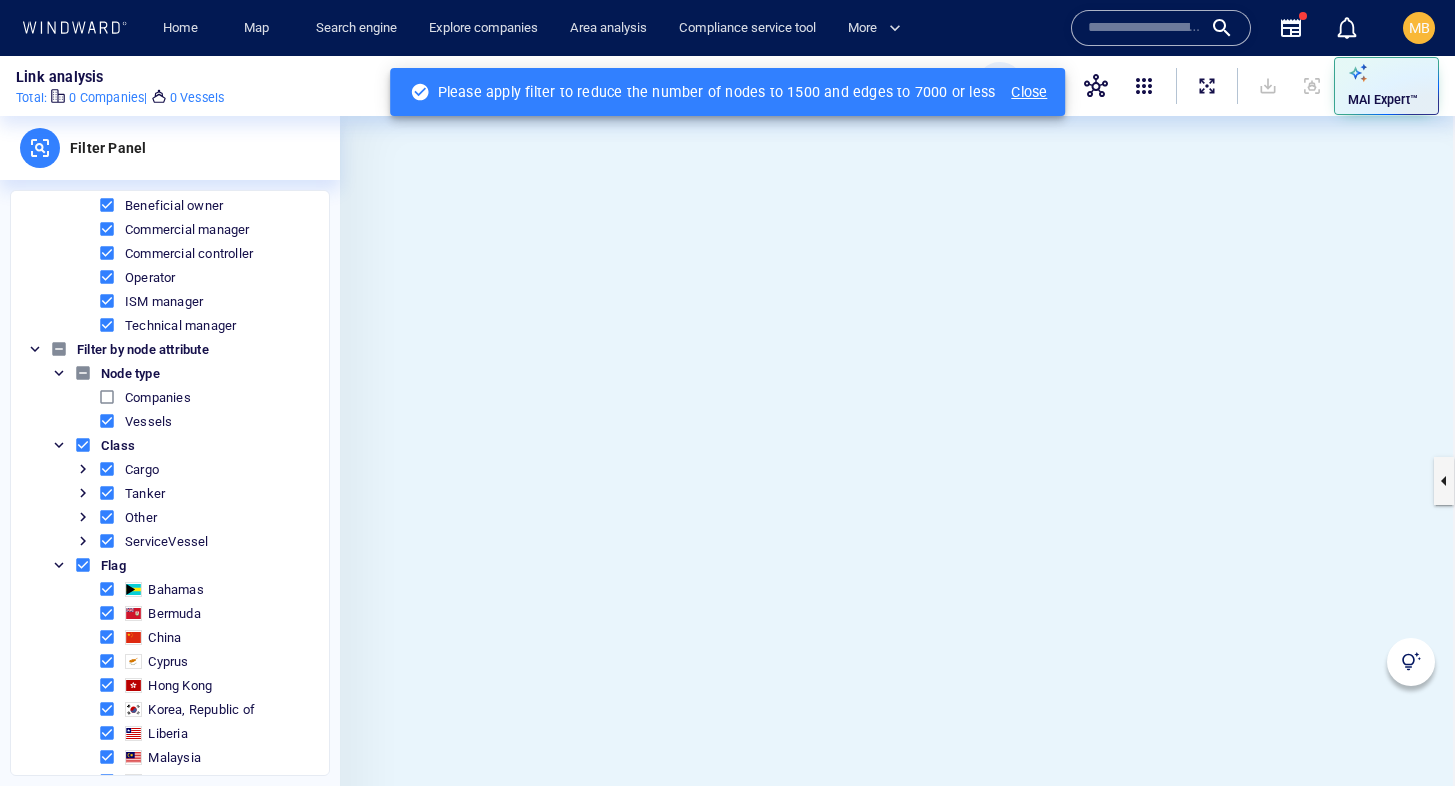 scroll, scrollTop: 118, scrollLeft: 0, axis: vertical 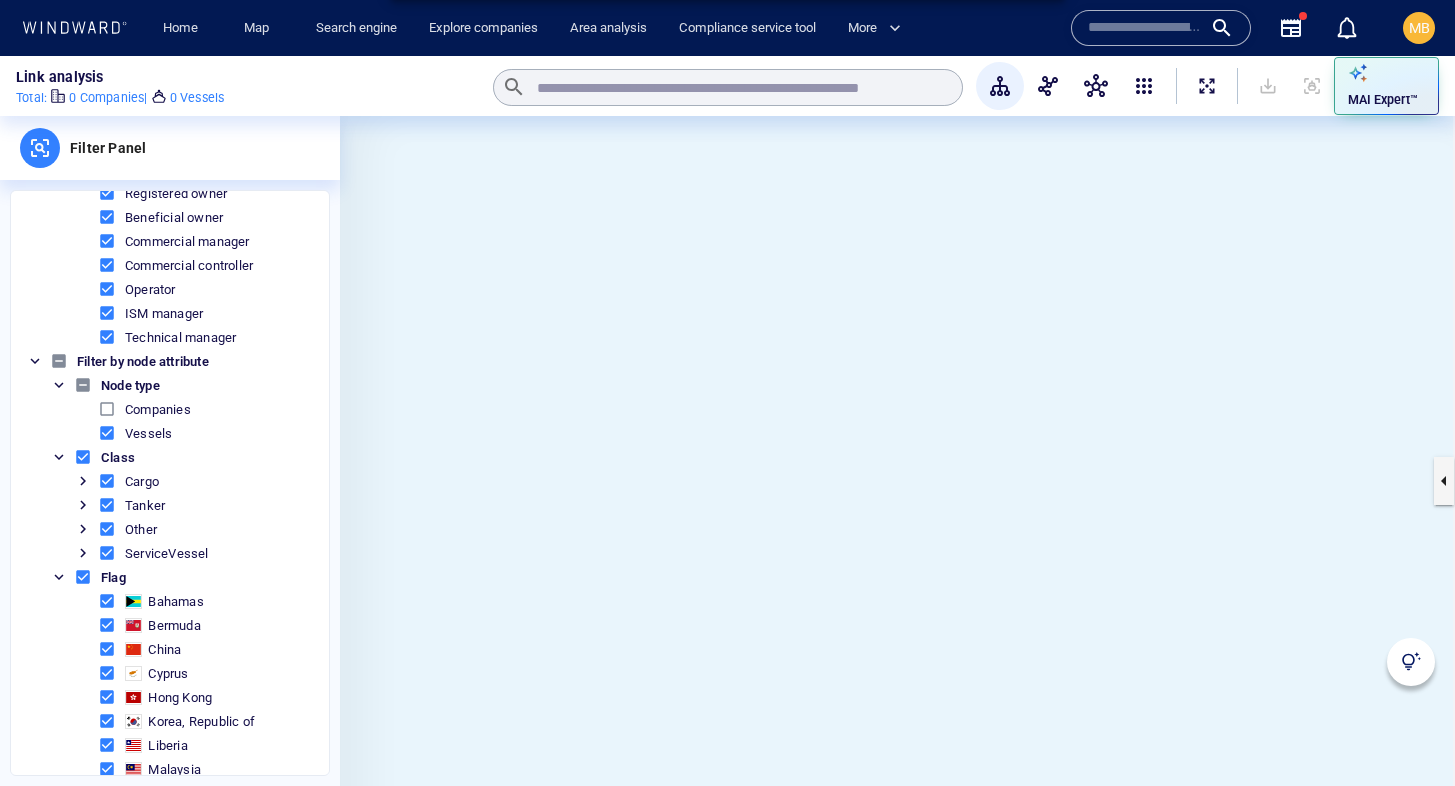click at bounding box center [107, 481] 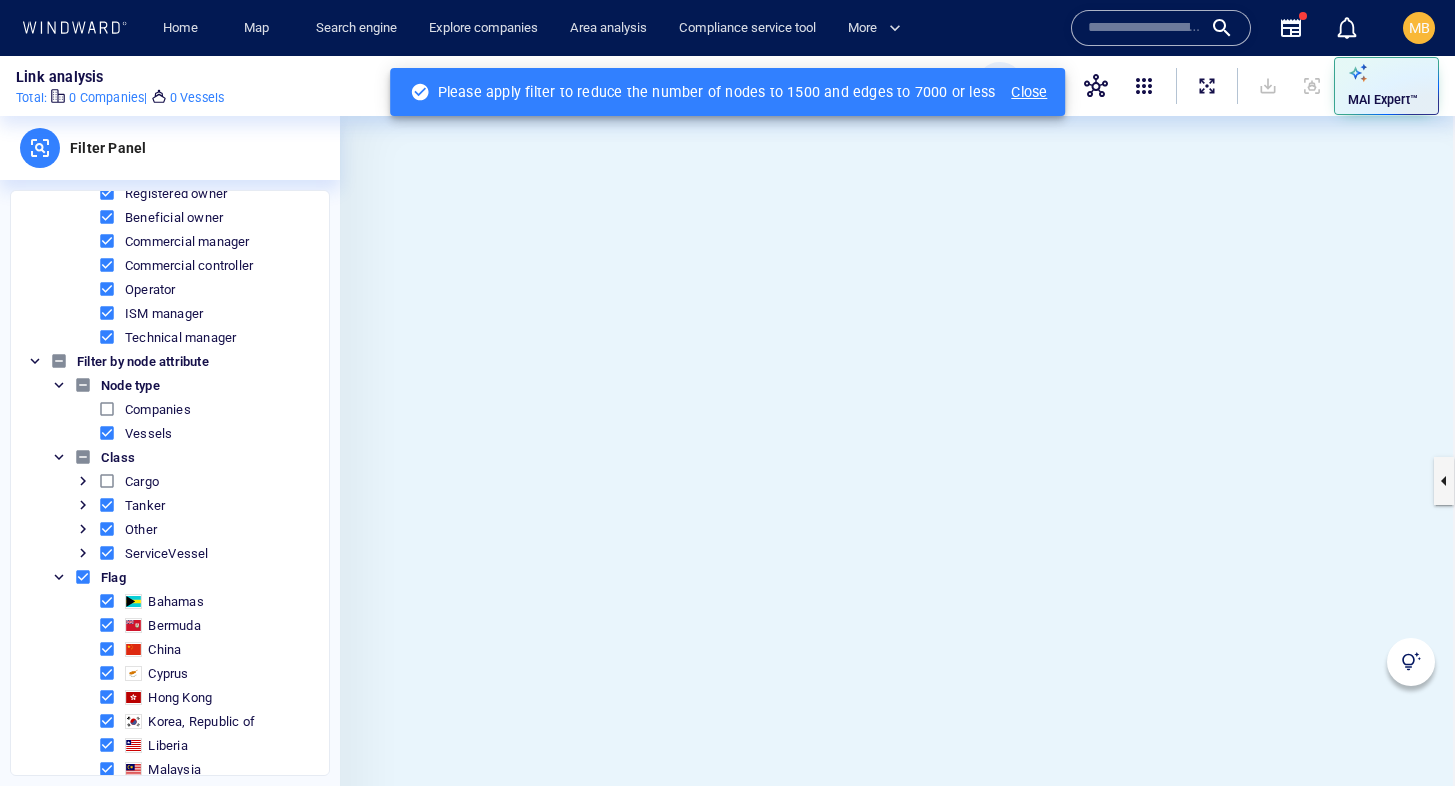 click at bounding box center [107, 529] 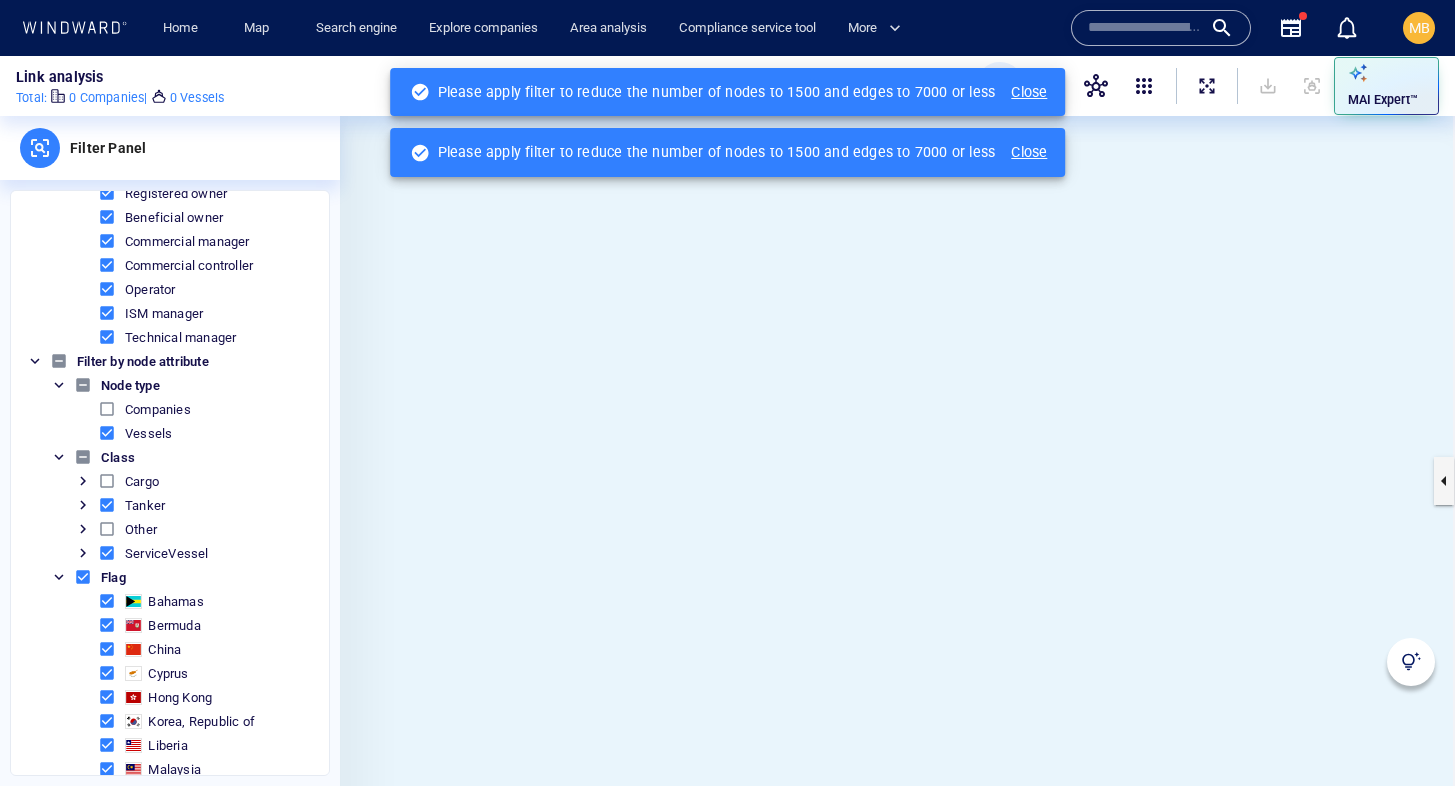 click at bounding box center (107, 553) 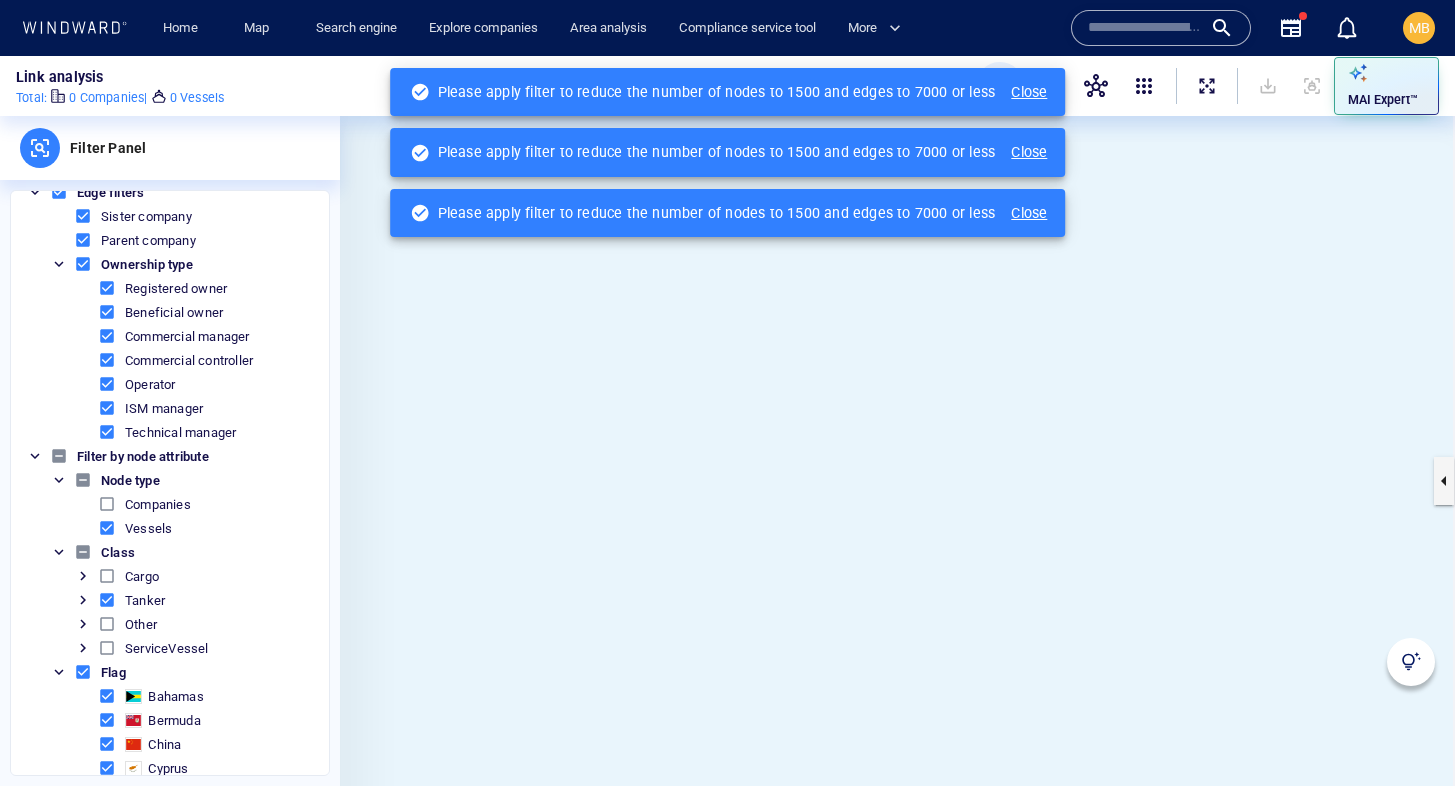 scroll, scrollTop: 0, scrollLeft: 0, axis: both 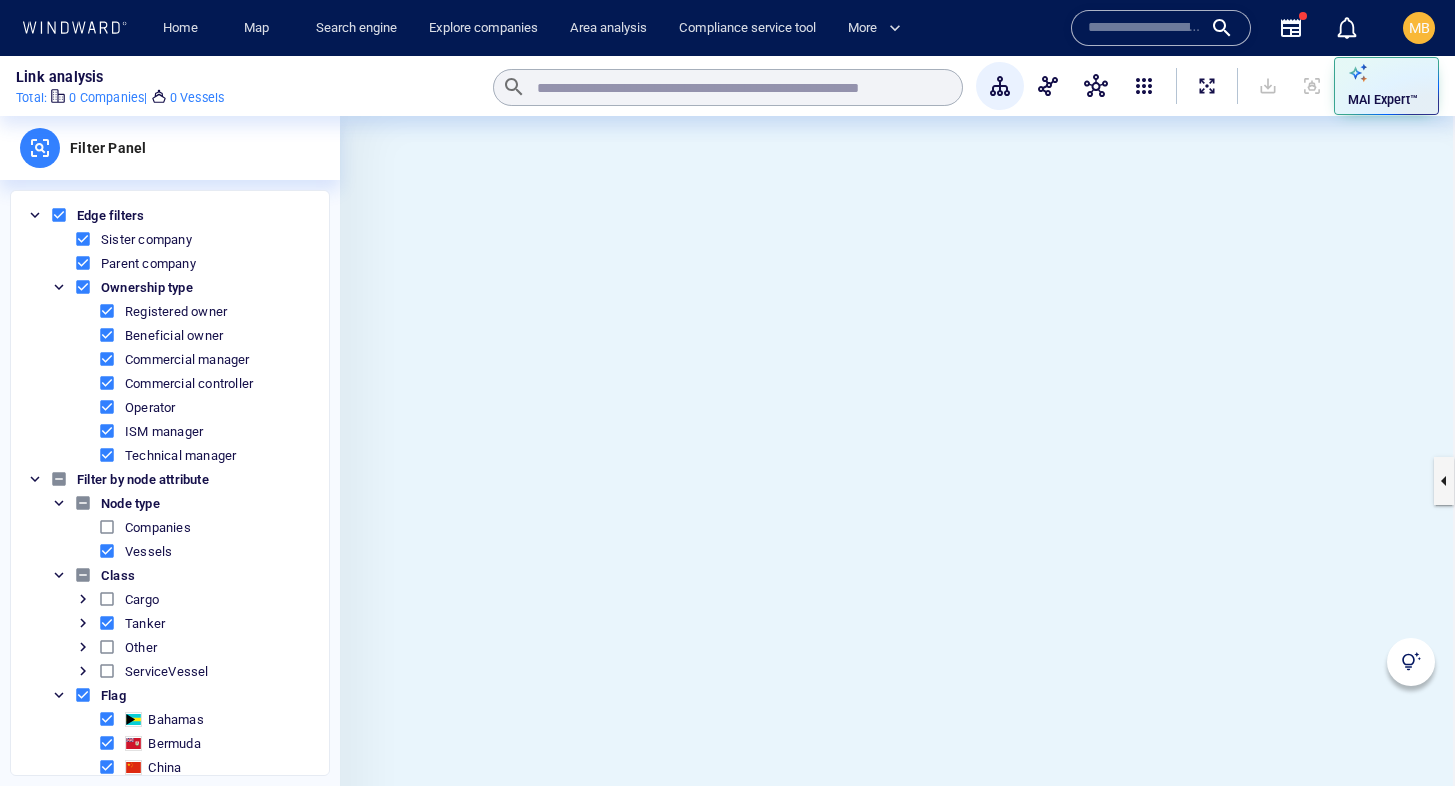 click at bounding box center [83, 239] 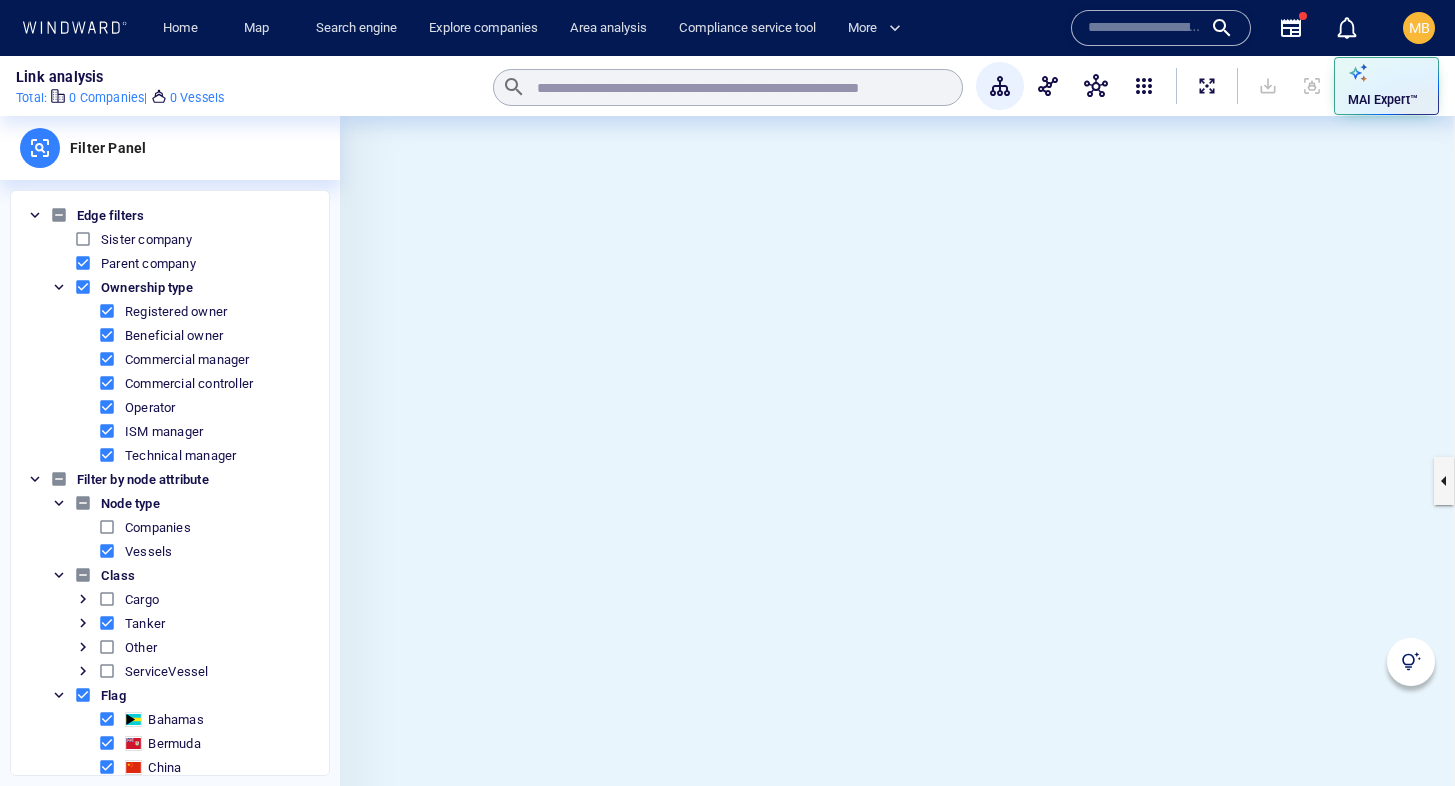 click at bounding box center (83, 263) 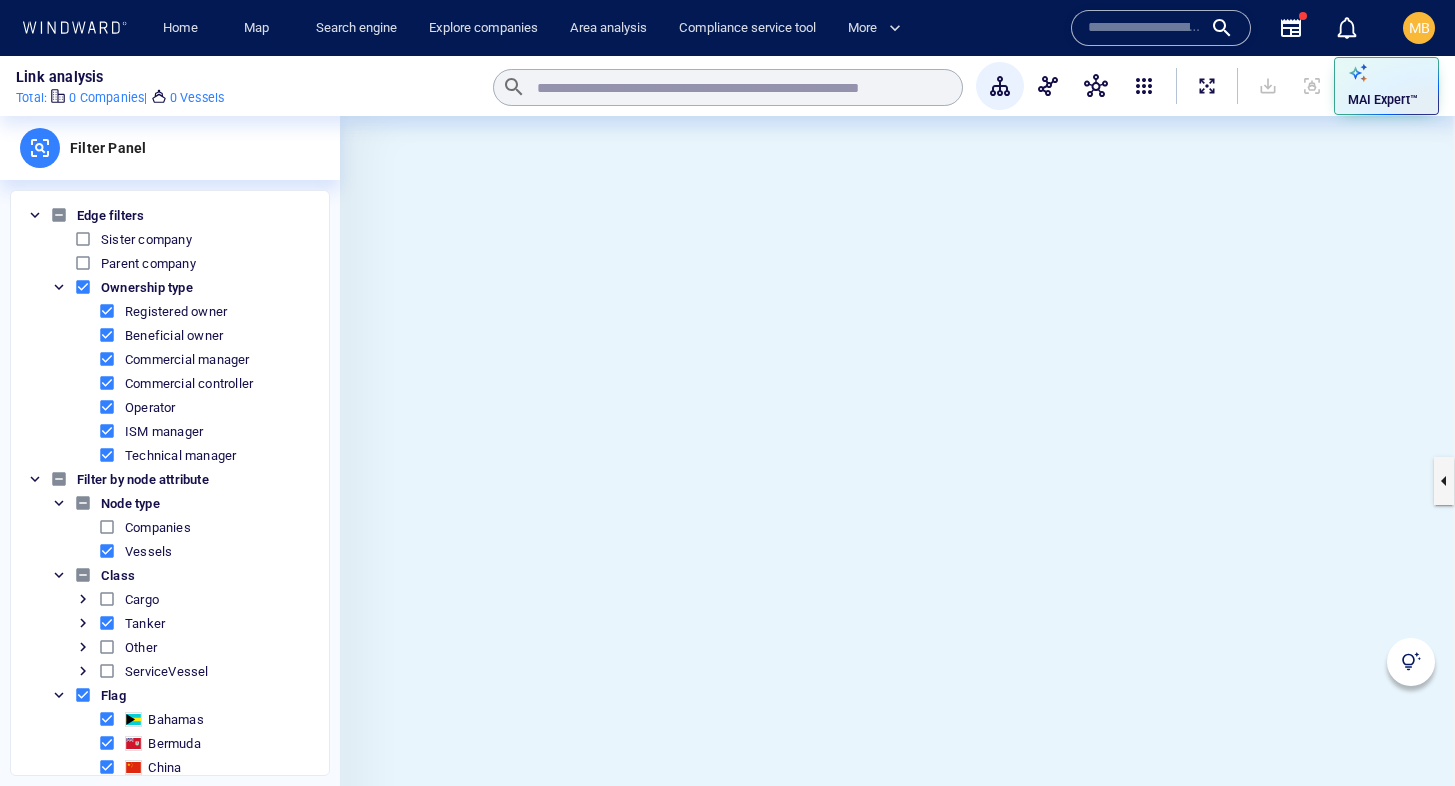 click at bounding box center (83, 287) 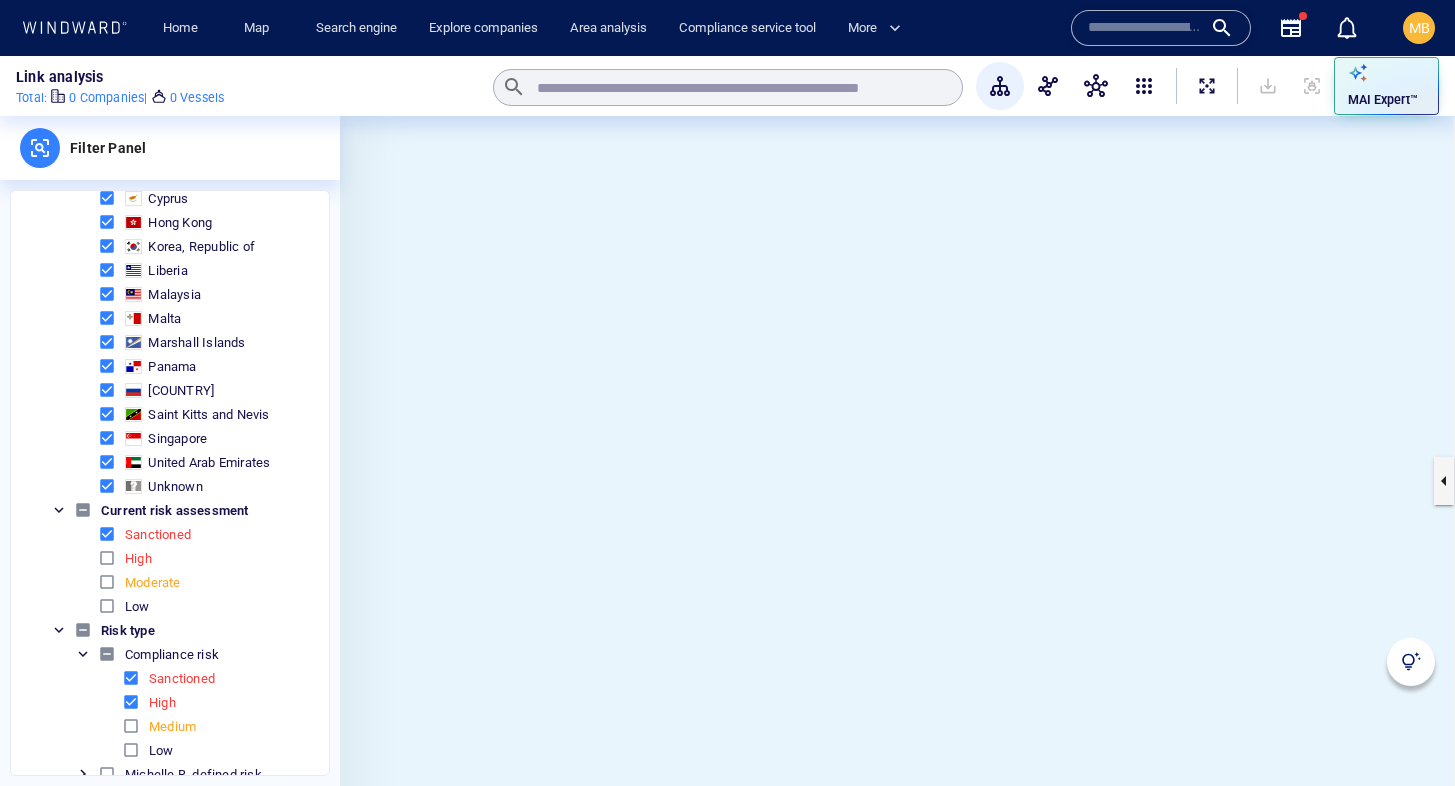 scroll, scrollTop: 616, scrollLeft: 0, axis: vertical 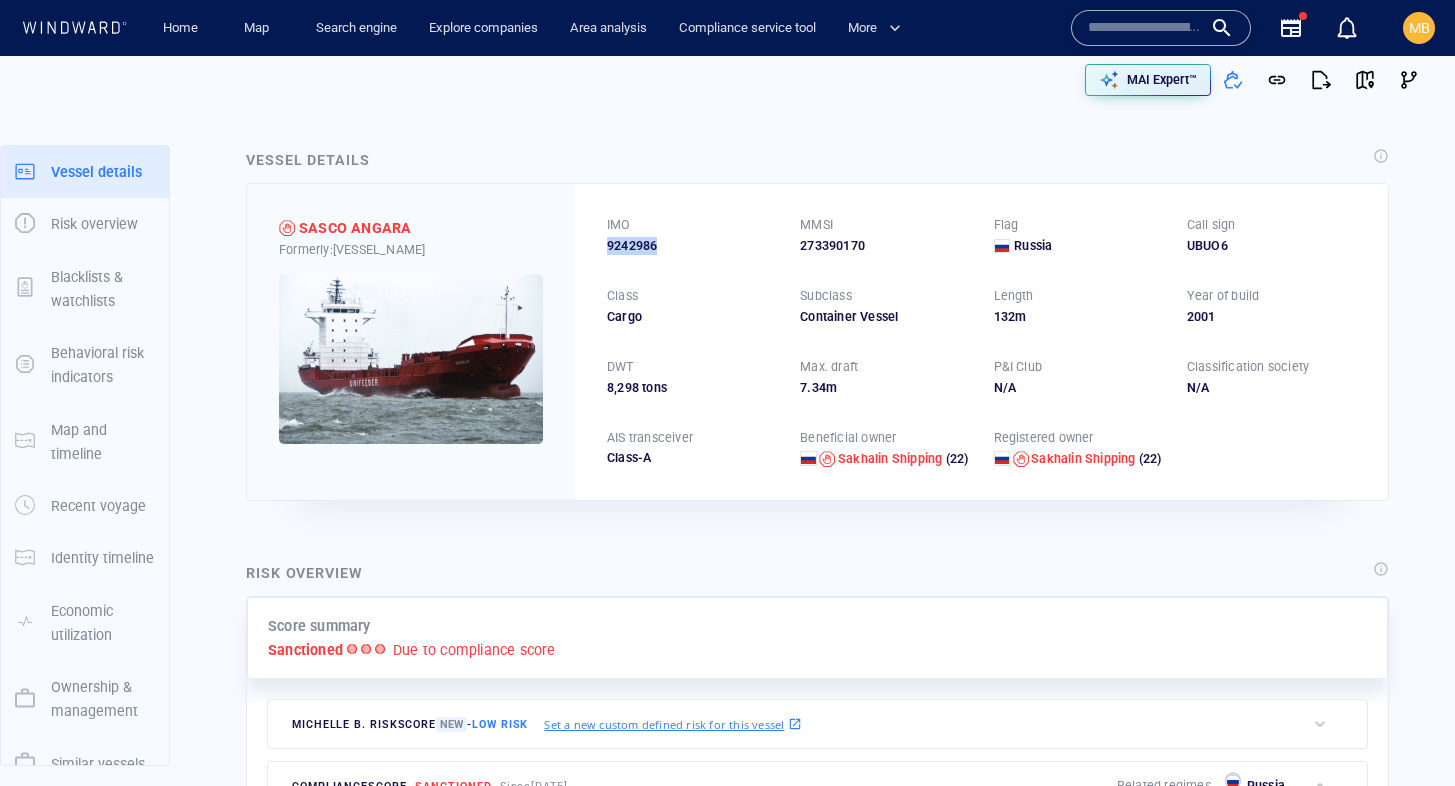 drag, startPoint x: 669, startPoint y: 239, endPoint x: 601, endPoint y: 250, distance: 68.88396 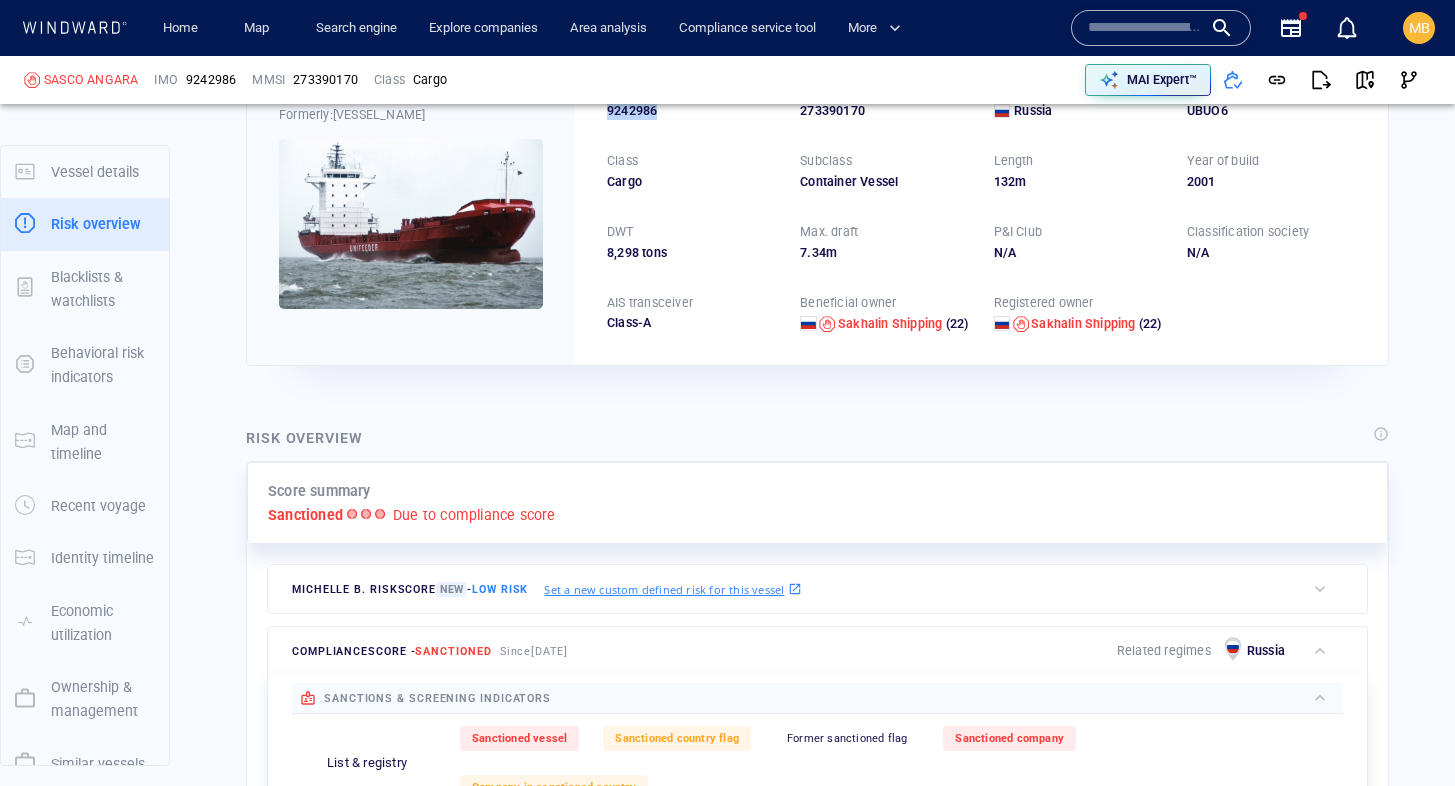 scroll, scrollTop: 212, scrollLeft: 0, axis: vertical 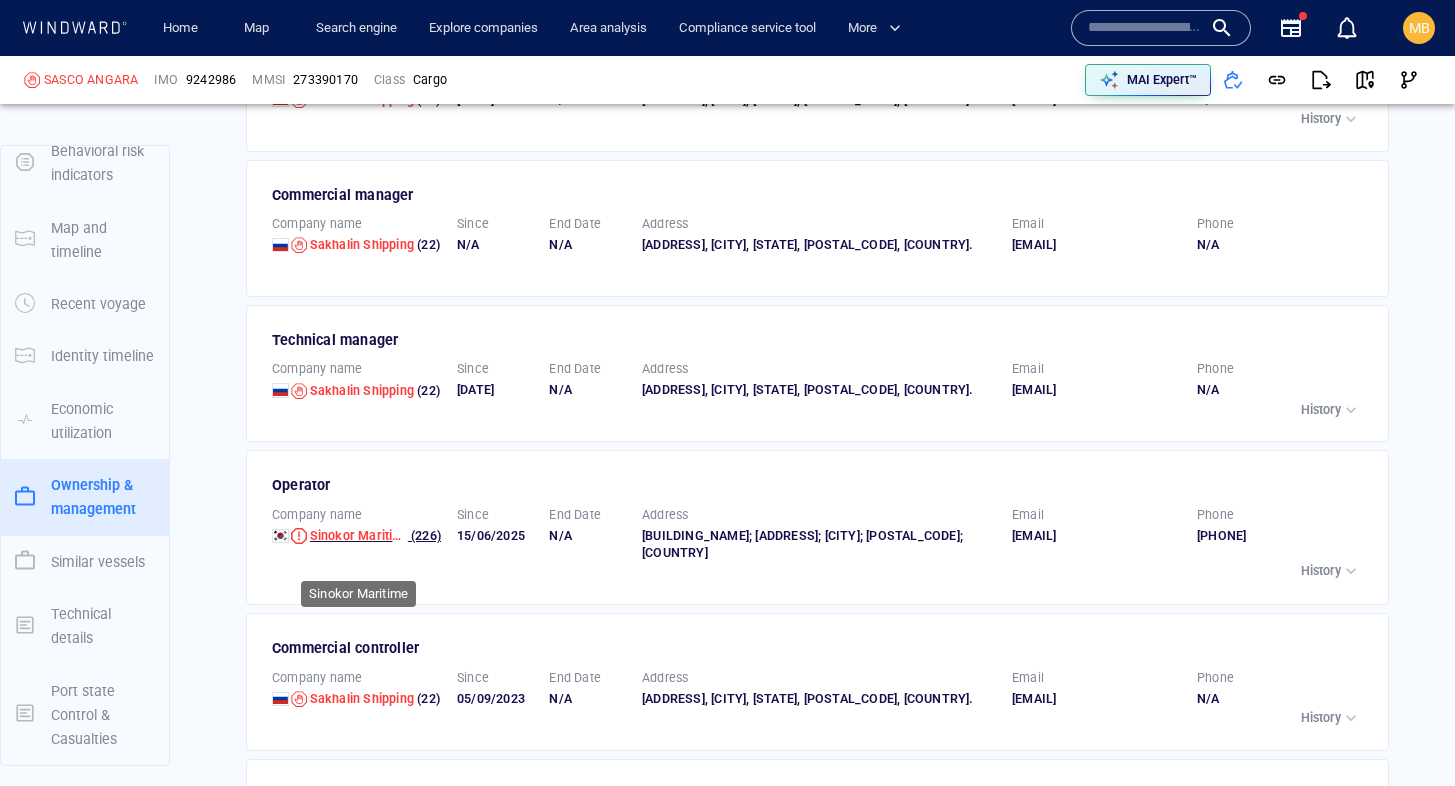click on "Sinokor Maritime" at bounding box center [360, 535] 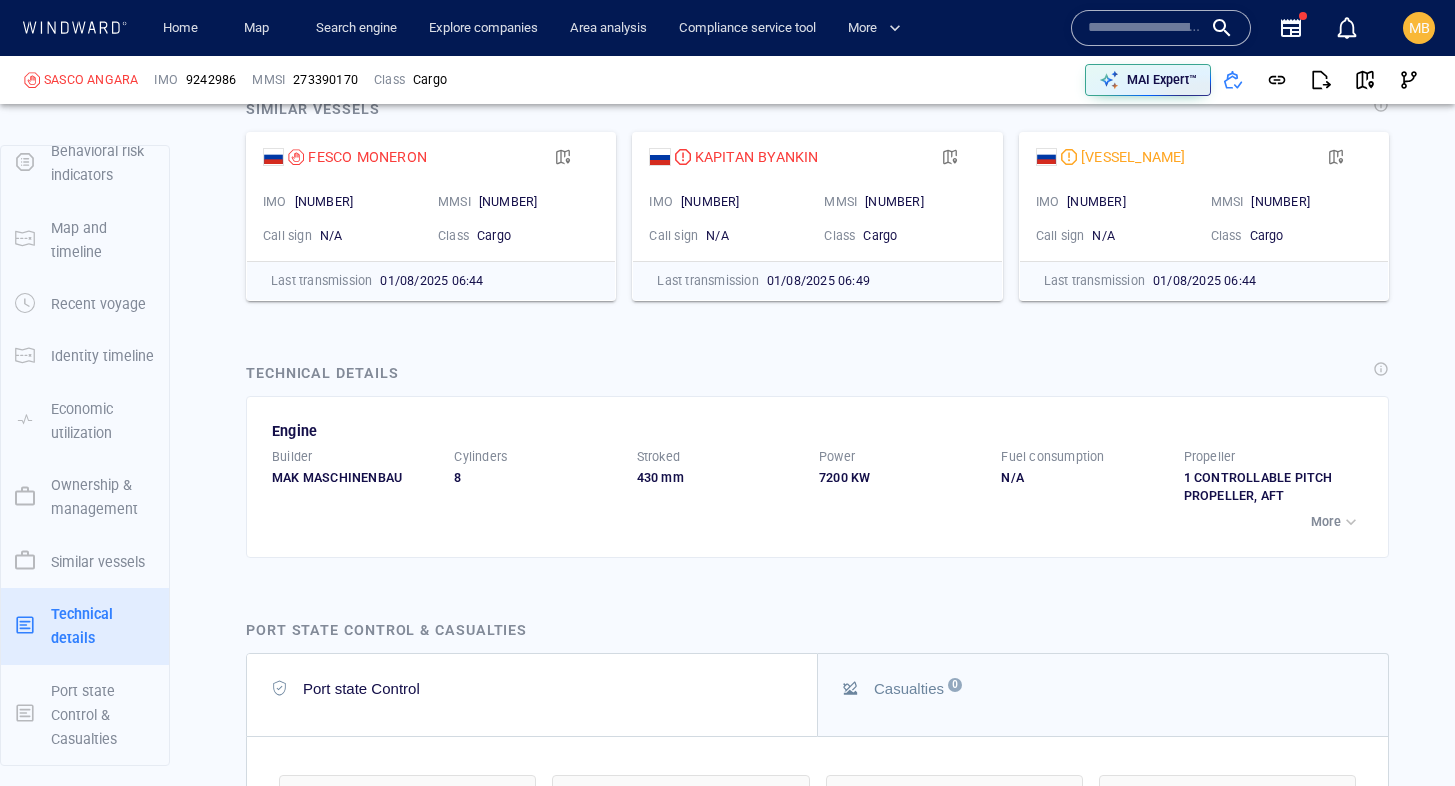 scroll, scrollTop: 5164, scrollLeft: 0, axis: vertical 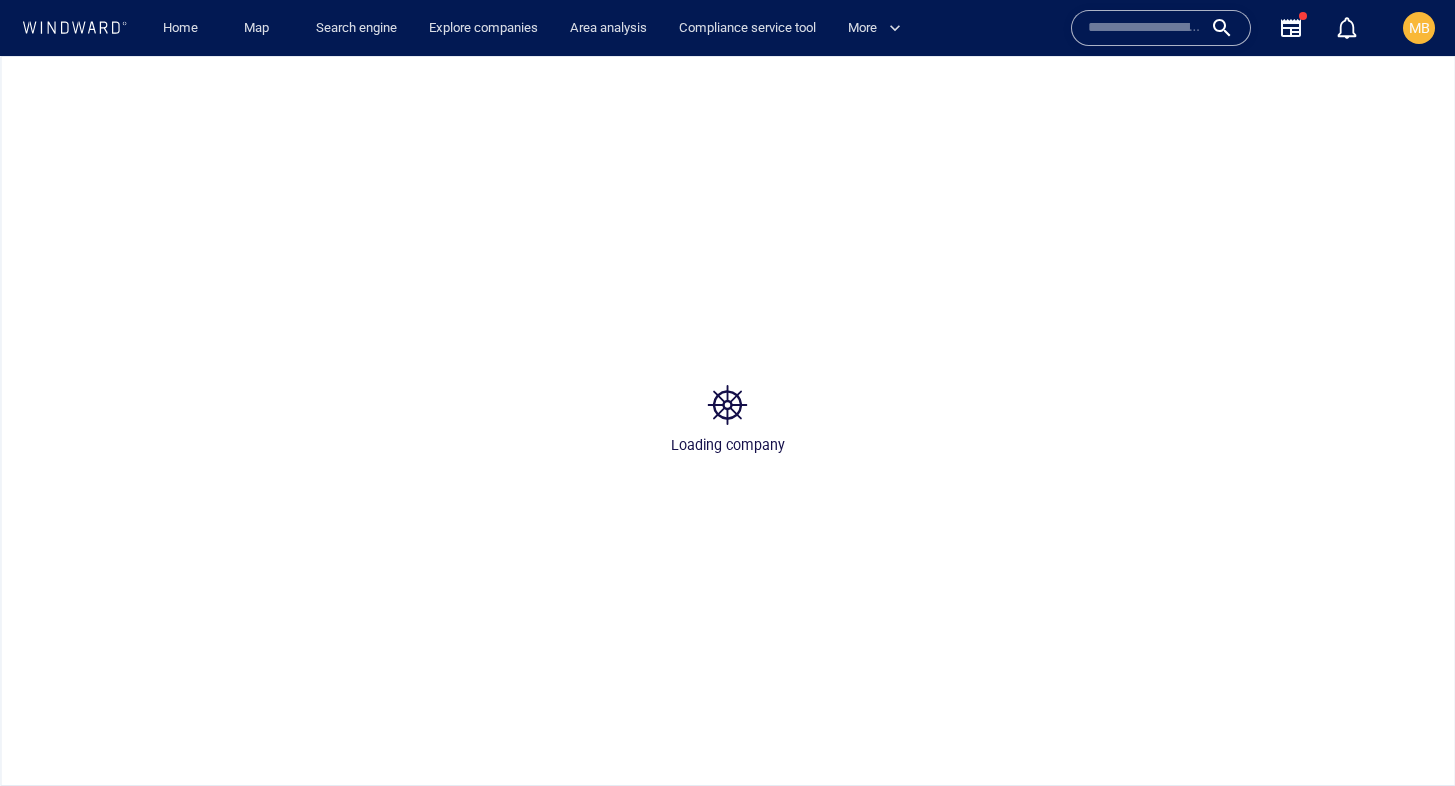 click on "Loading company" at bounding box center (727, 421) 